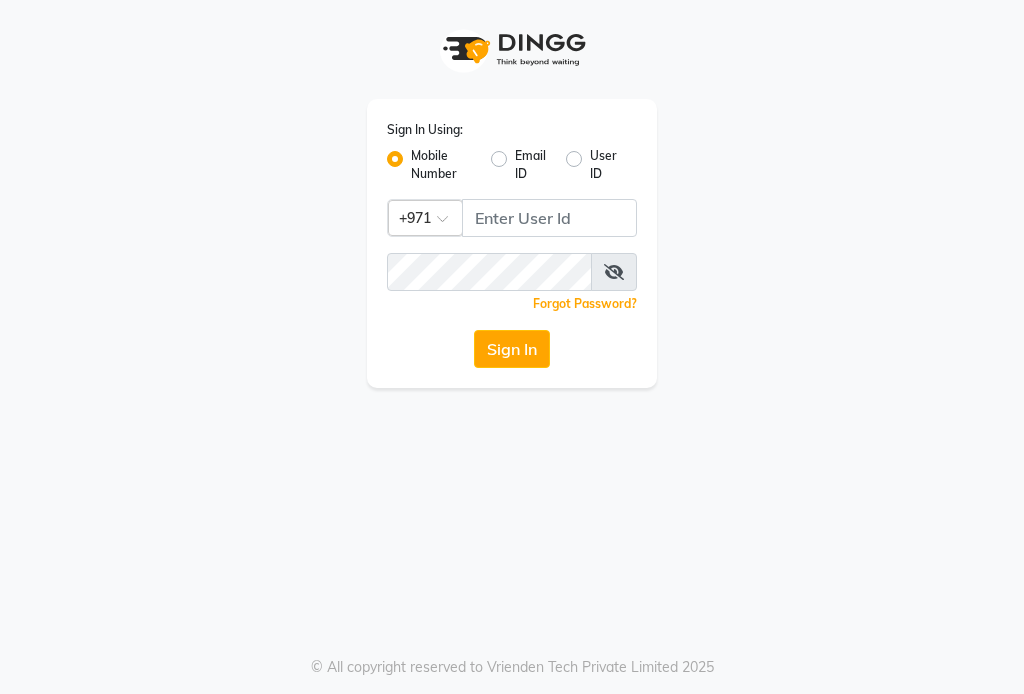 scroll, scrollTop: 0, scrollLeft: 0, axis: both 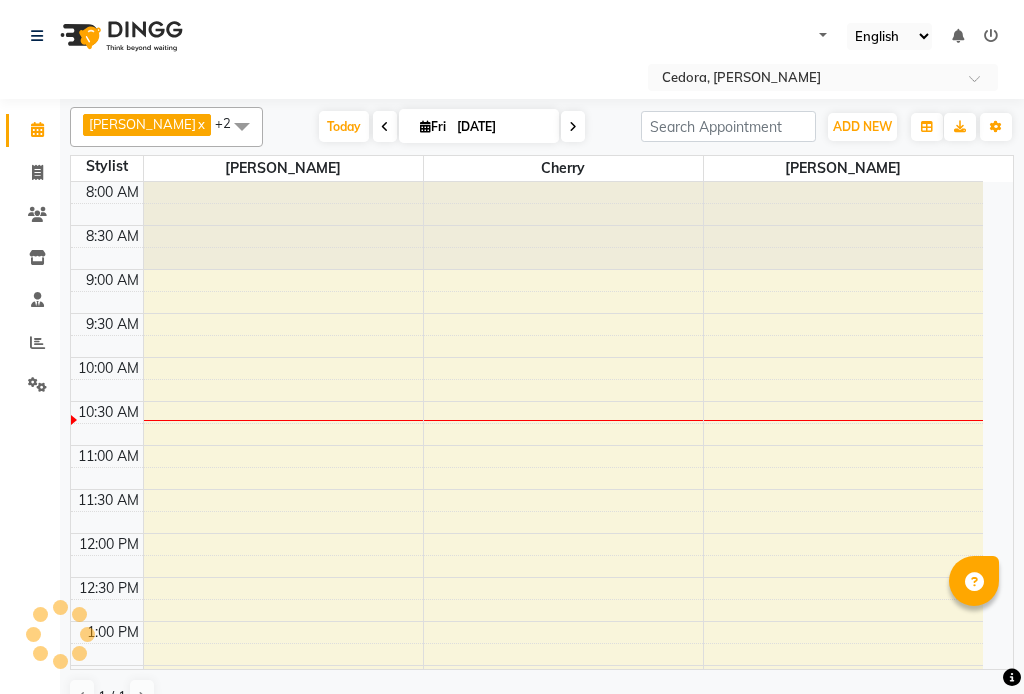 select on "en" 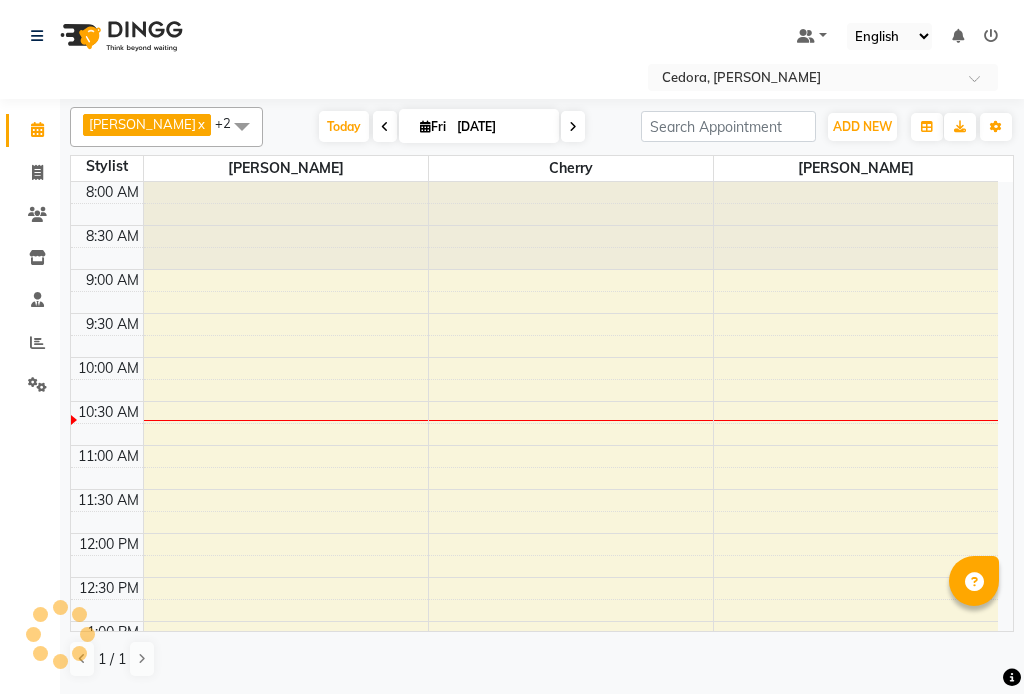 scroll, scrollTop: 0, scrollLeft: 0, axis: both 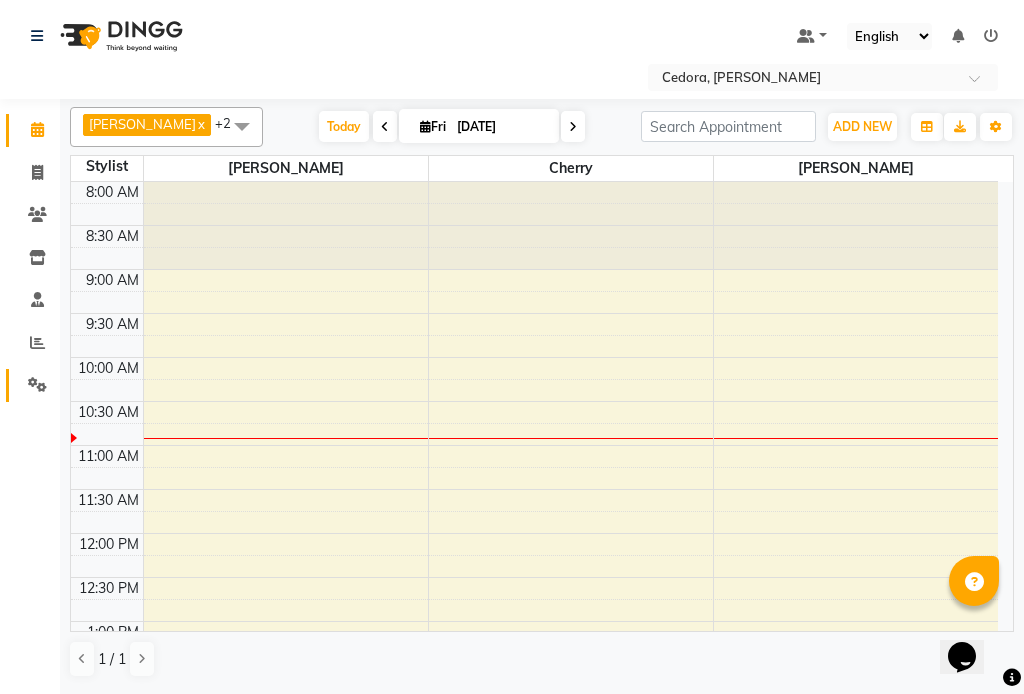 click 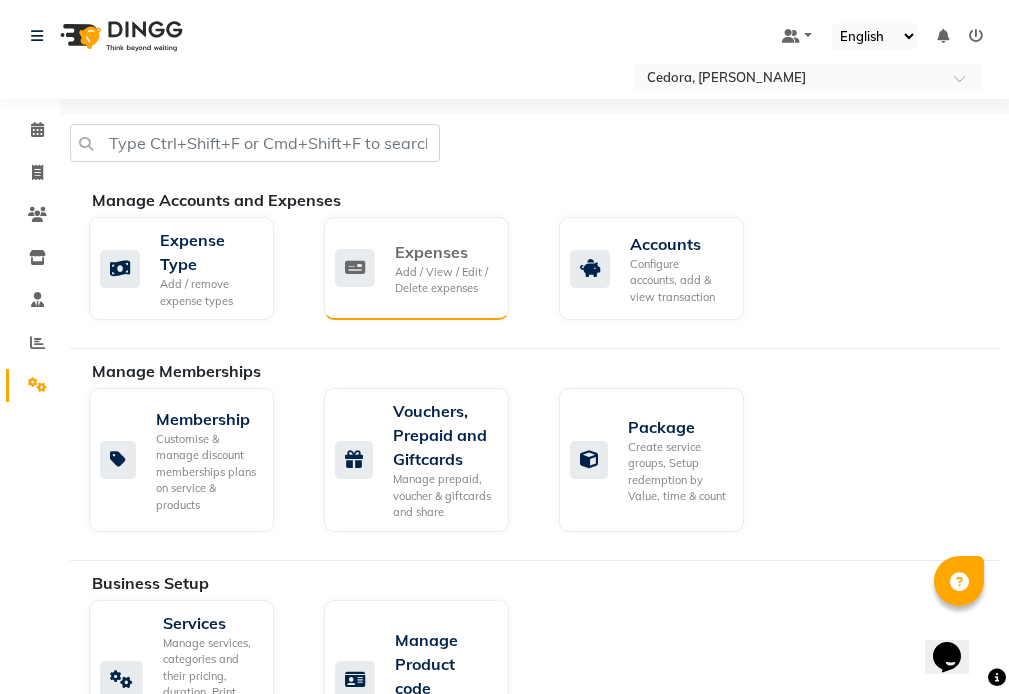 click on "Add / View / Edit / Delete expenses" 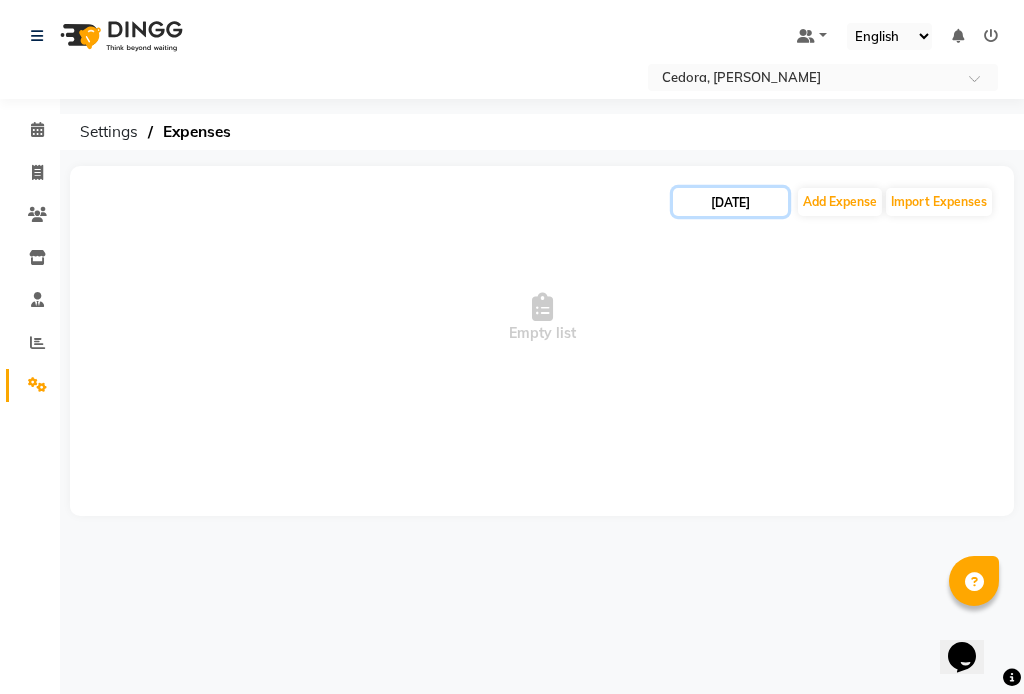 click on "[DATE]" 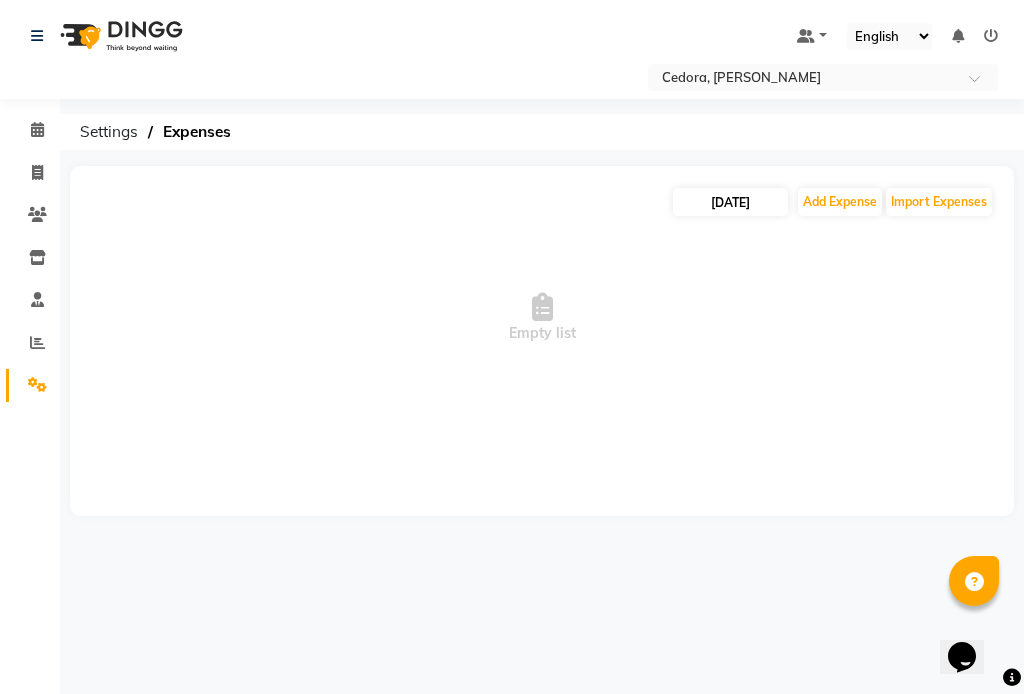 select on "7" 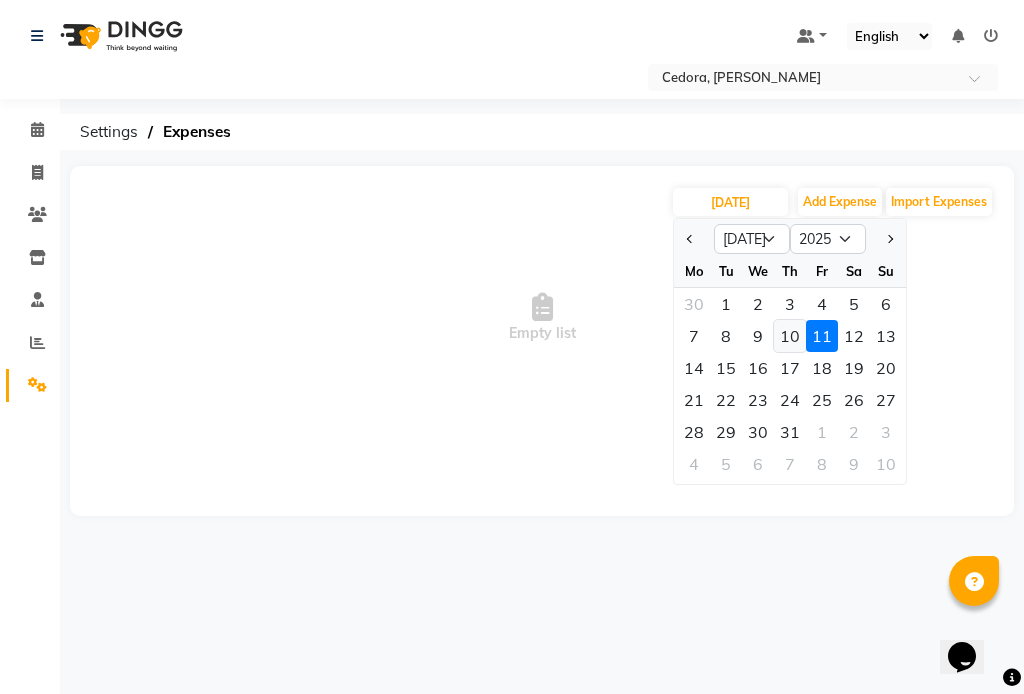 click on "10" 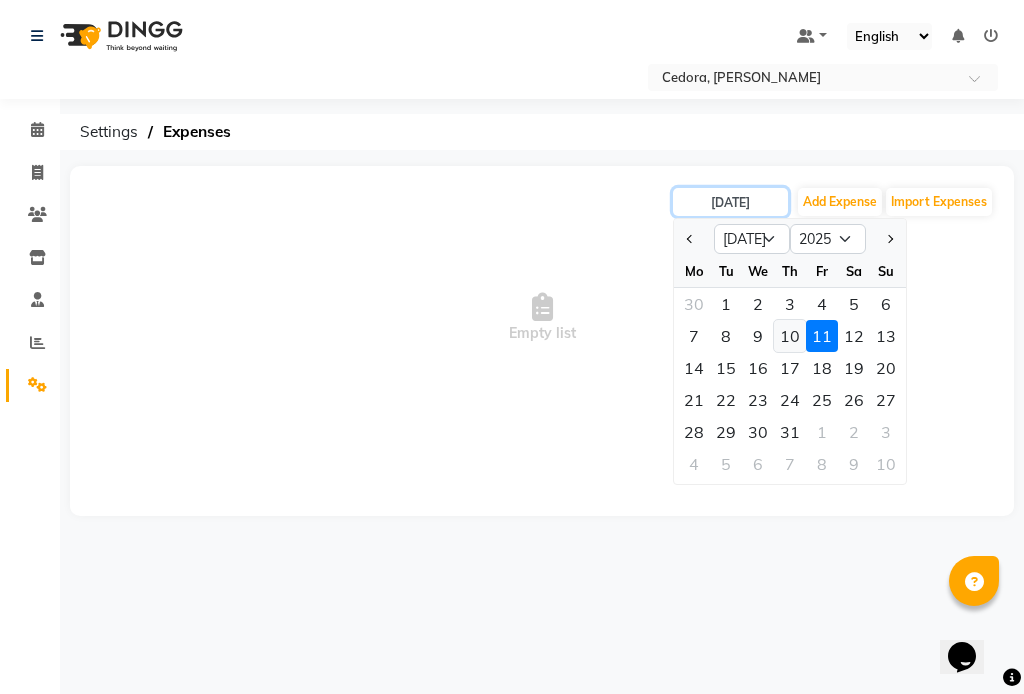 type on "[DATE]" 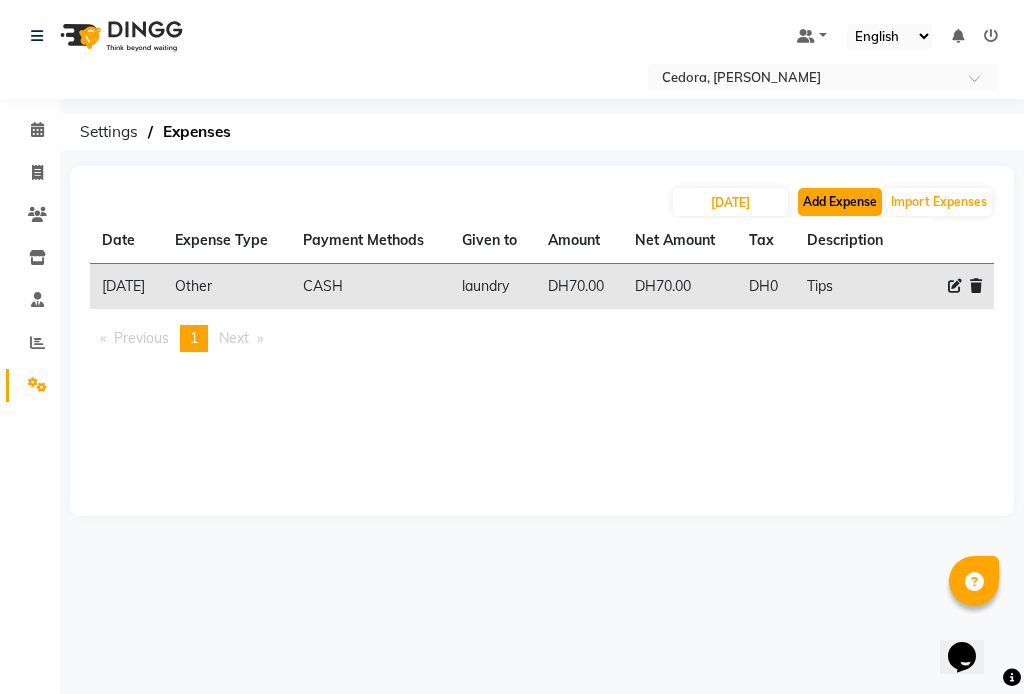 click on "Add Expense" 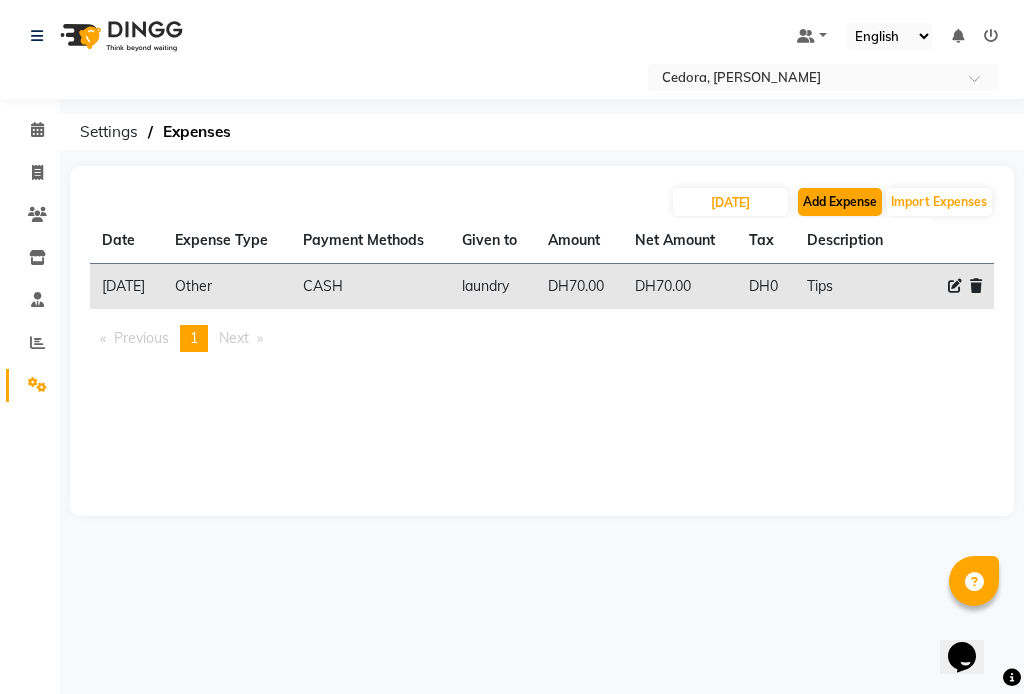 select on "1" 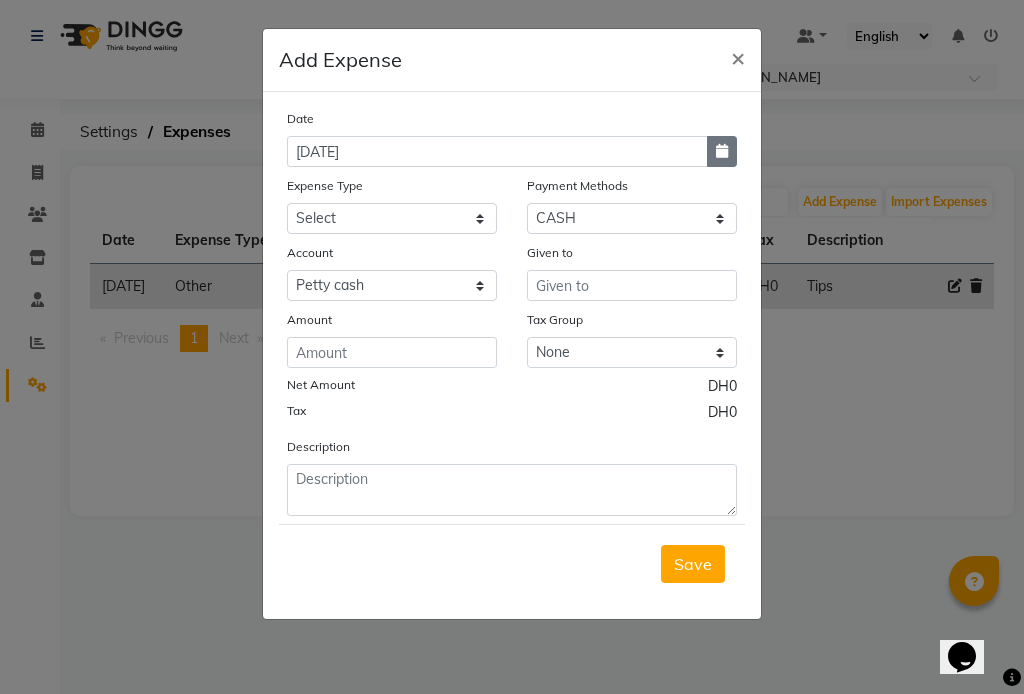 click 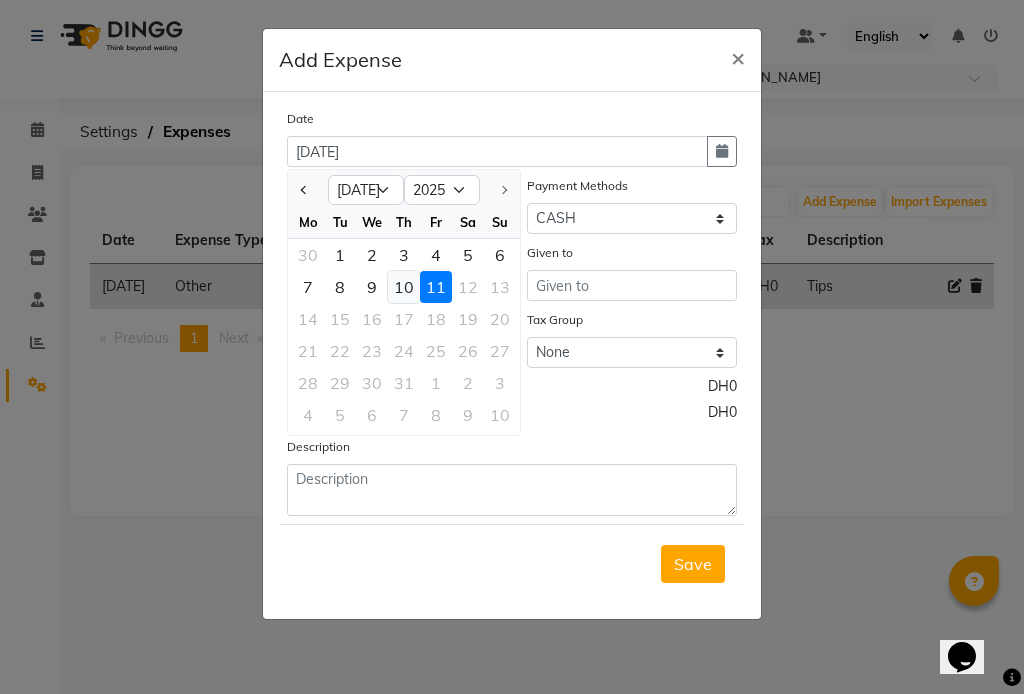 click on "10" 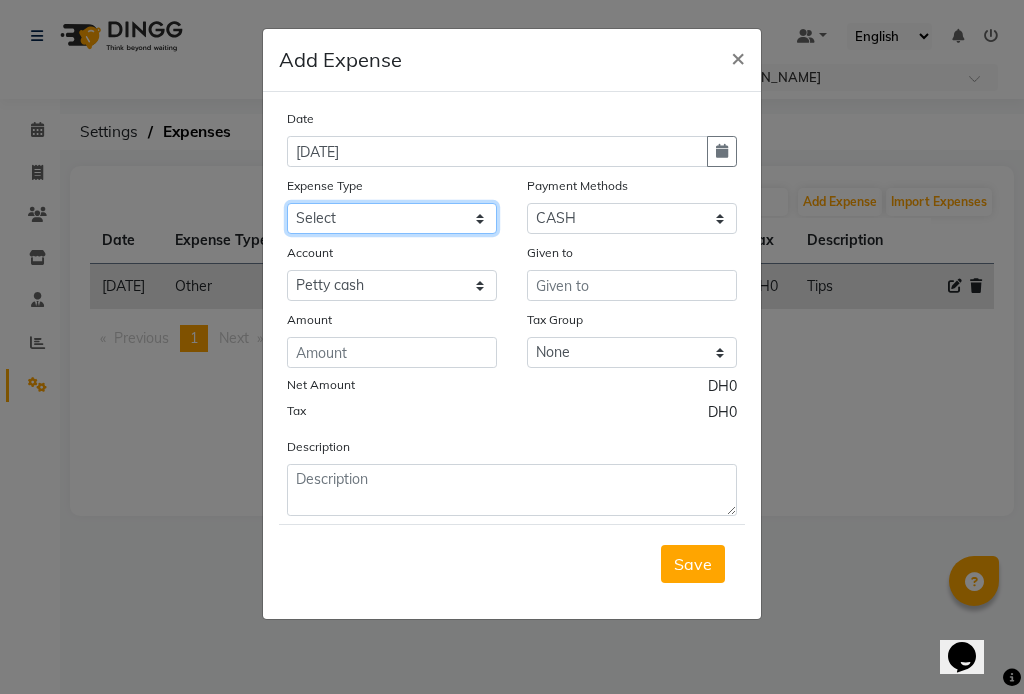 click on "Select Advance Salary Bank charges Car maintenance  Cash transfer to bank Cash transfer to hub Client Snacks Clinical charges Equipment Fuel Govt fee Incentive Insurance International purchase Loan Repayment Maintenance Marketing Miscellaneous MRA Other Pantry Product Rent Salary Staff Snacks Tax Tea & Refreshment Utilities" 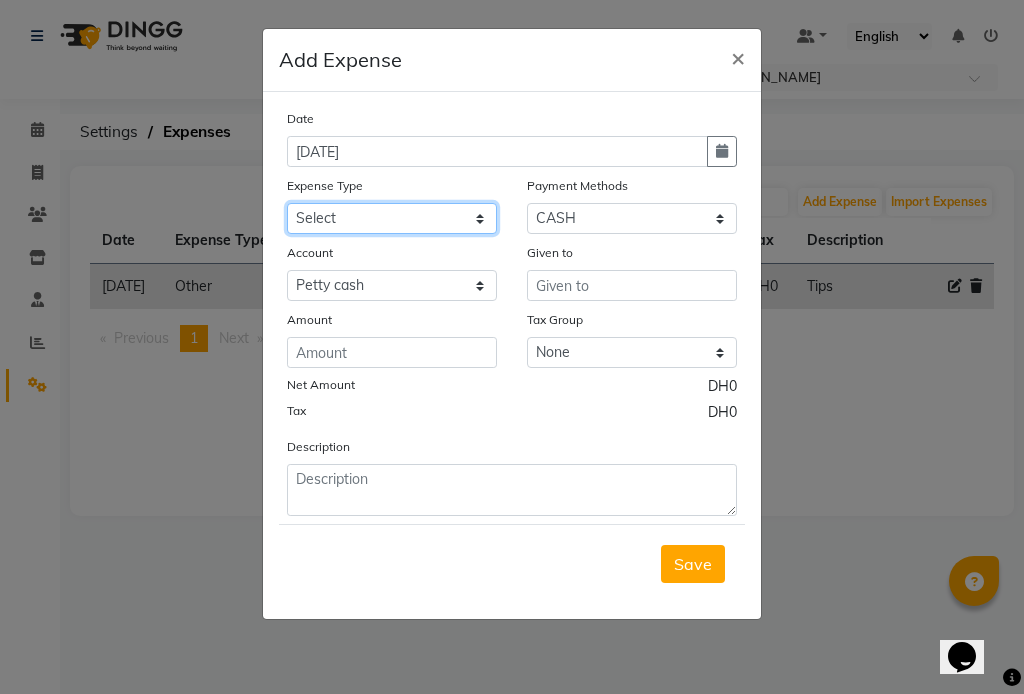 select on "10" 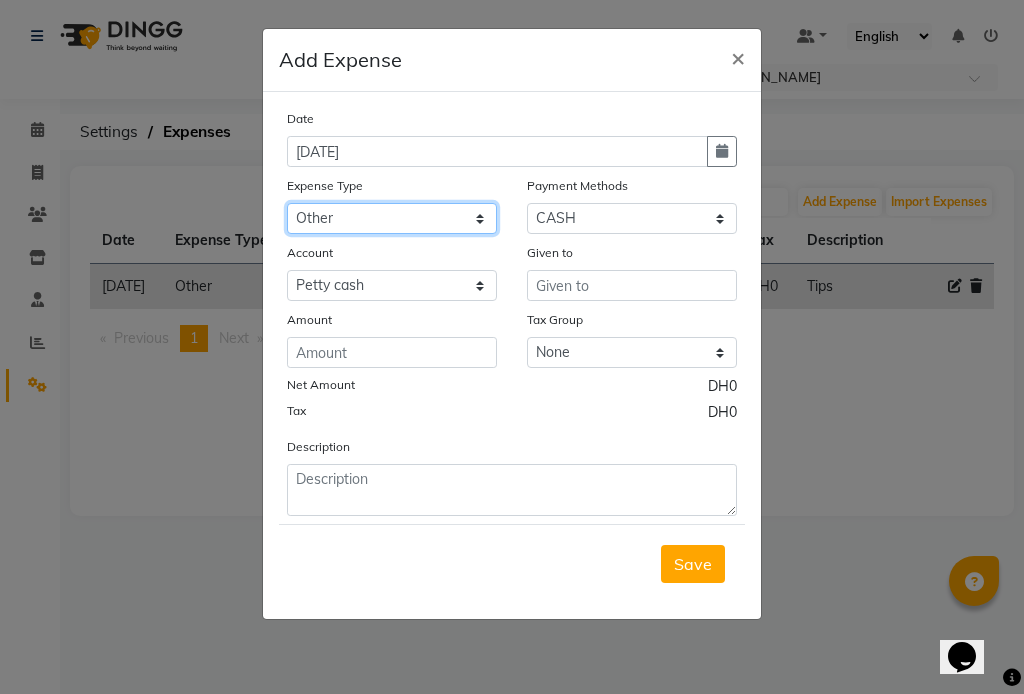 click on "Select Advance Salary Bank charges Car maintenance  Cash transfer to bank Cash transfer to hub Client Snacks Clinical charges Equipment Fuel Govt fee Incentive Insurance International purchase Loan Repayment Maintenance Marketing Miscellaneous MRA Other Pantry Product Rent Salary Staff Snacks Tax Tea & Refreshment Utilities" 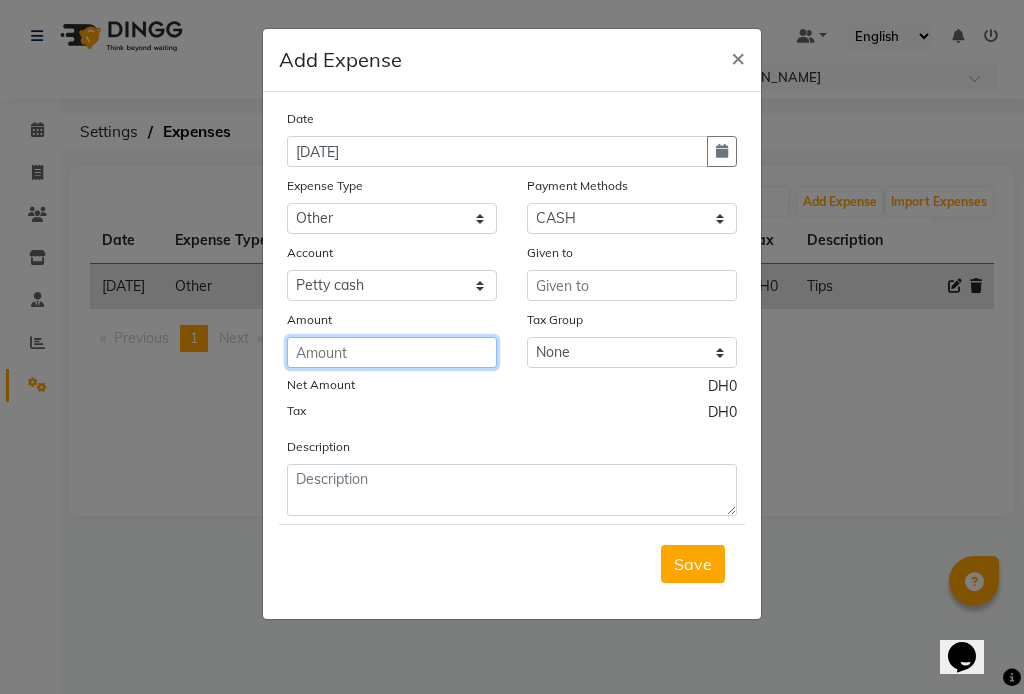 click 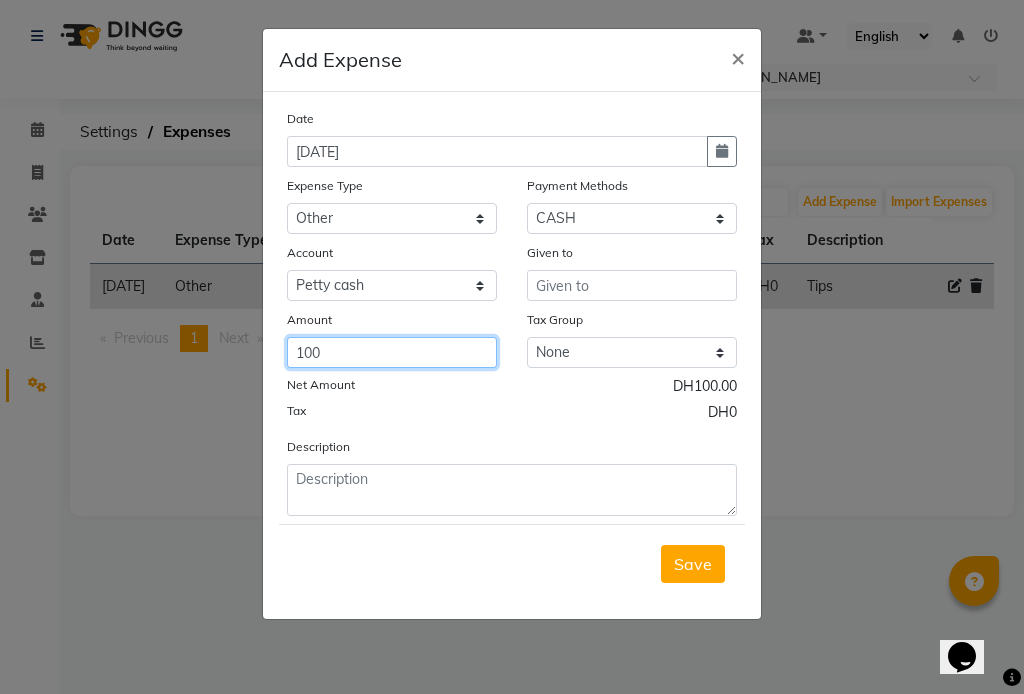 type on "100" 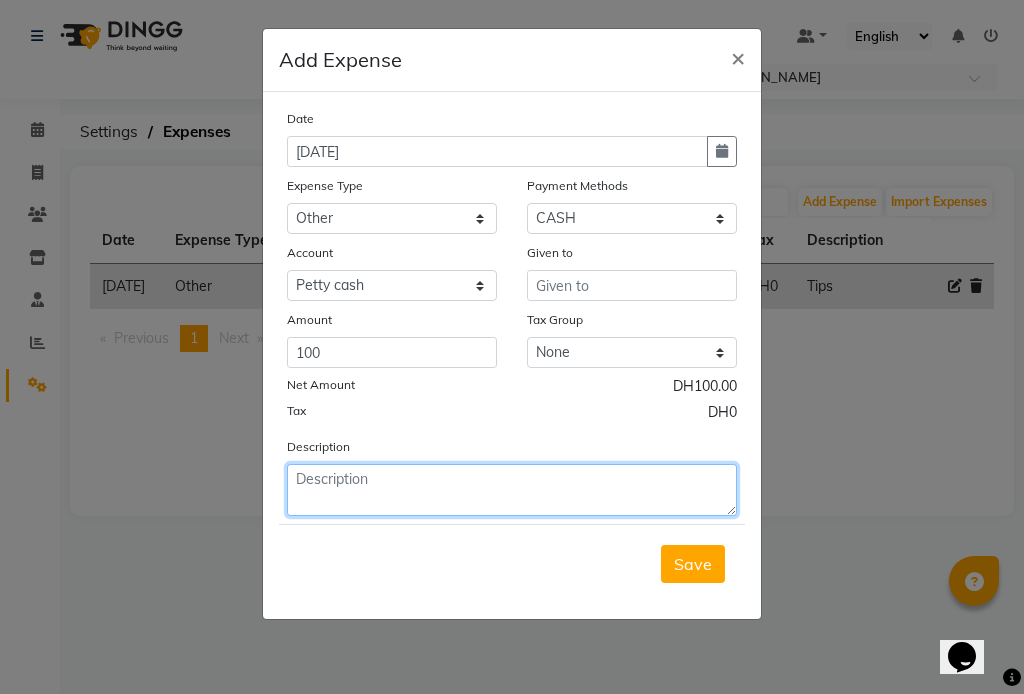 click 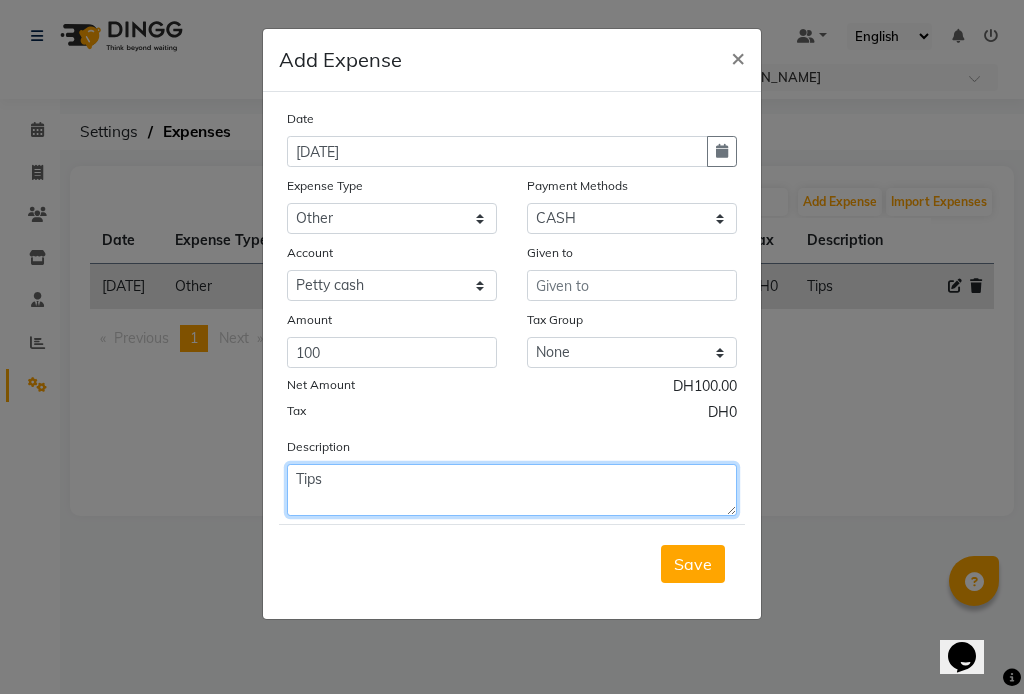 type on "Tips" 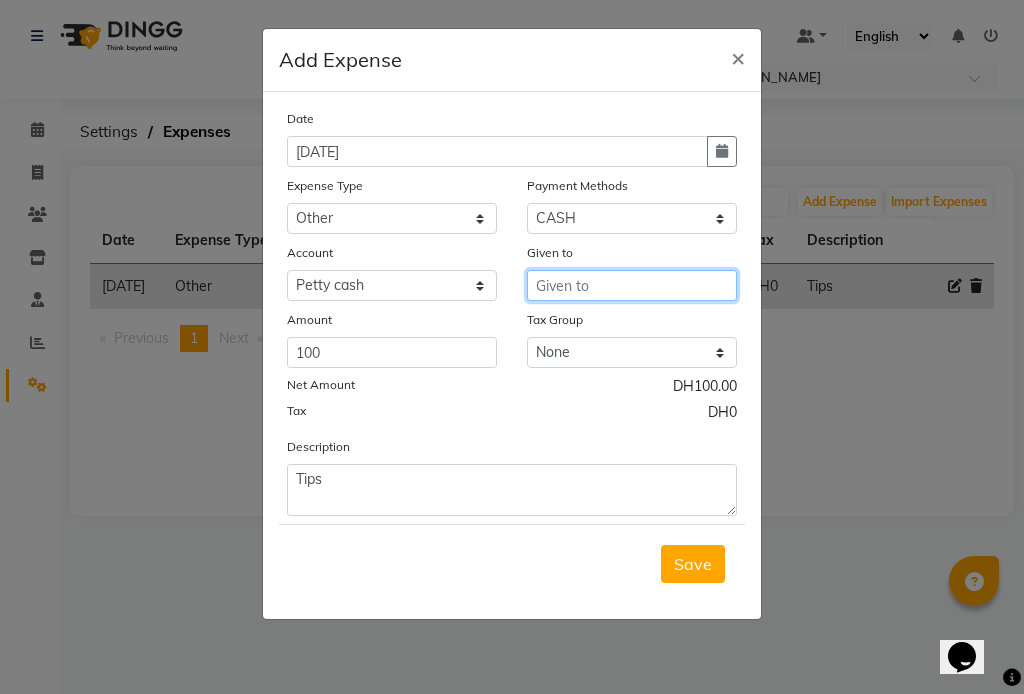 click at bounding box center (632, 285) 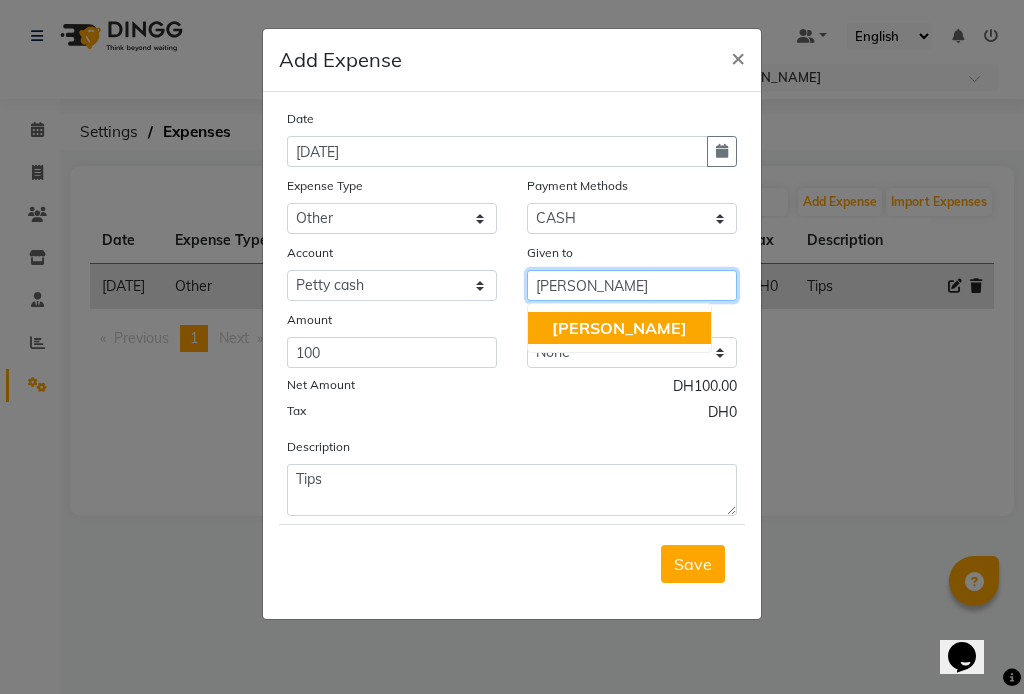 click on "[PERSON_NAME]" 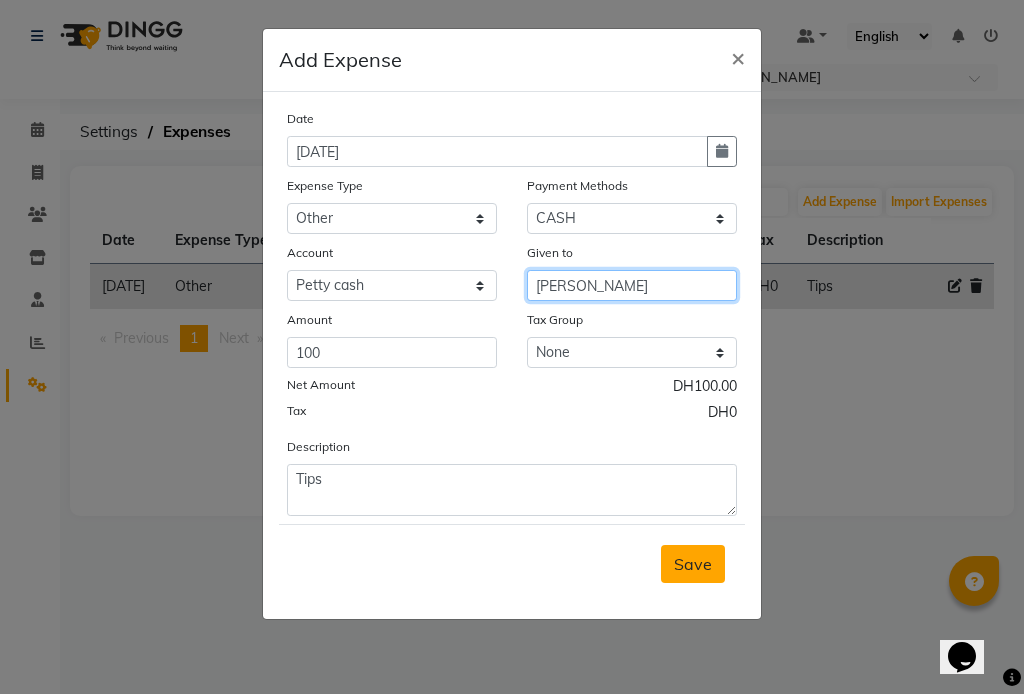 type on "[PERSON_NAME]" 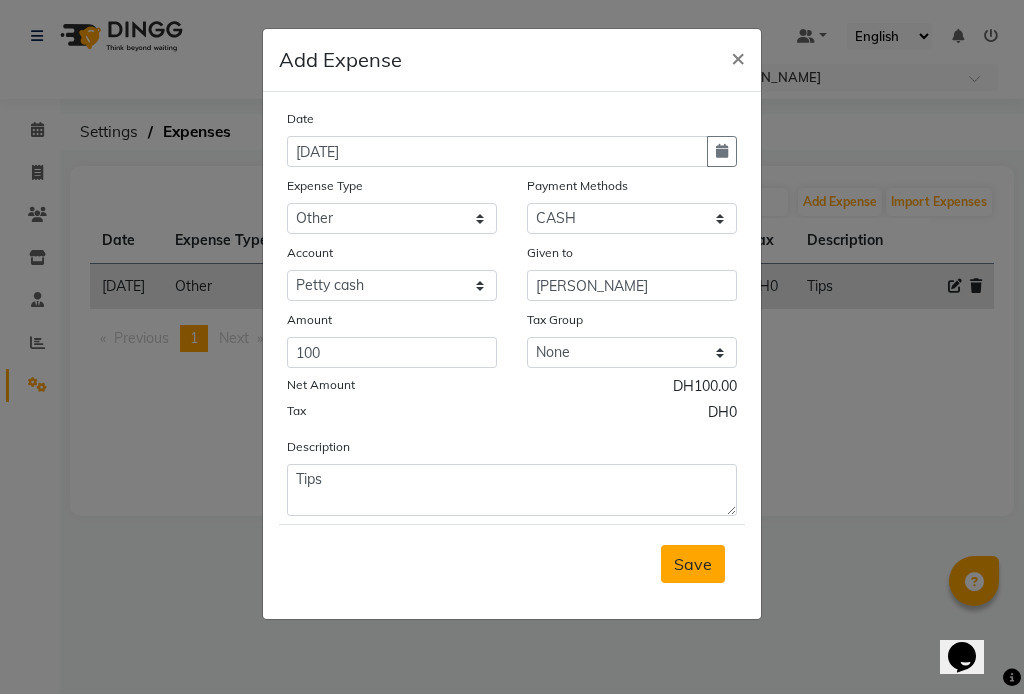 click on "Save" at bounding box center [693, 564] 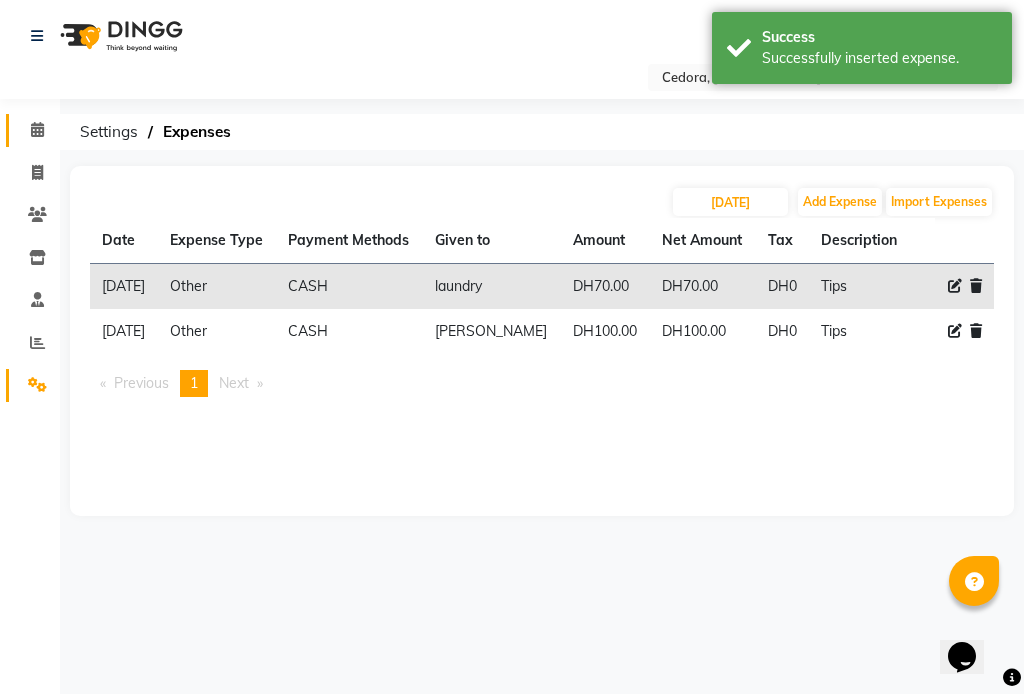 click 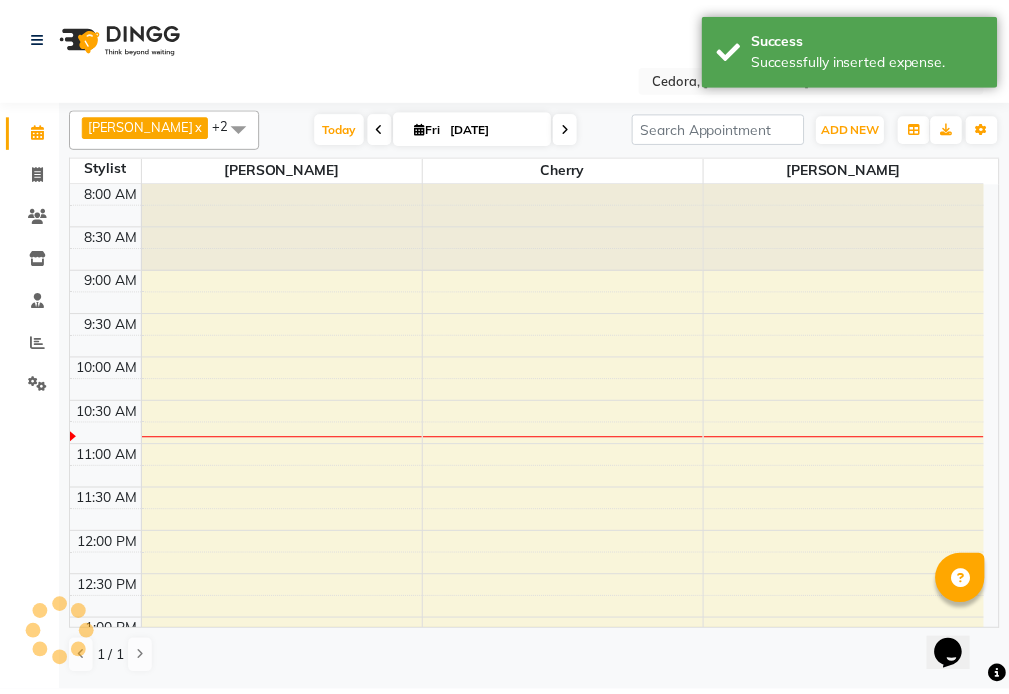 scroll, scrollTop: 0, scrollLeft: 0, axis: both 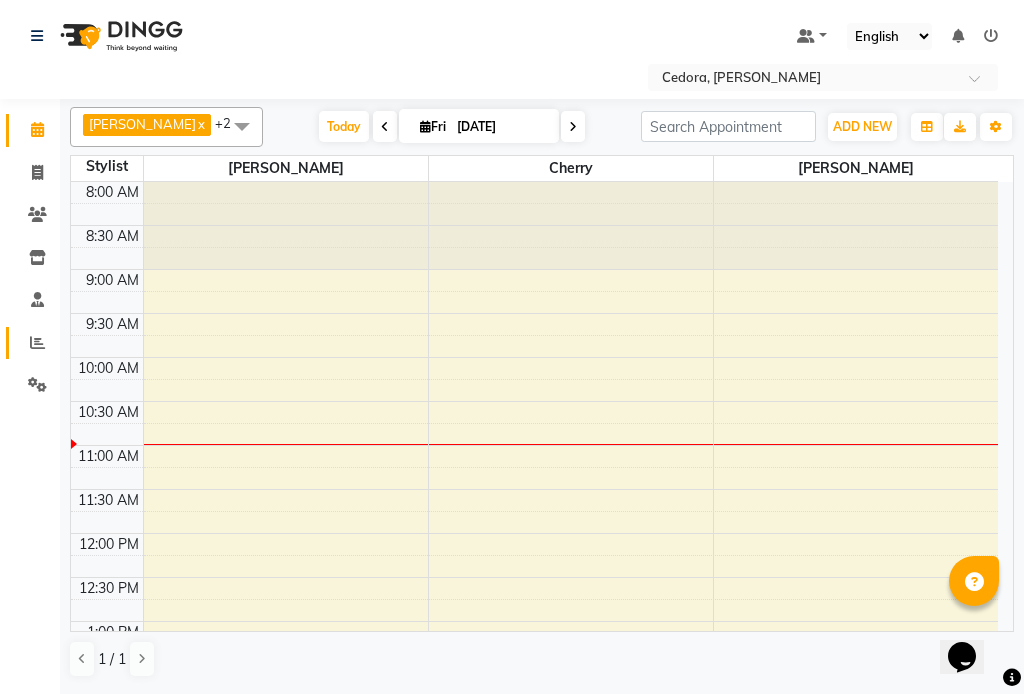 click 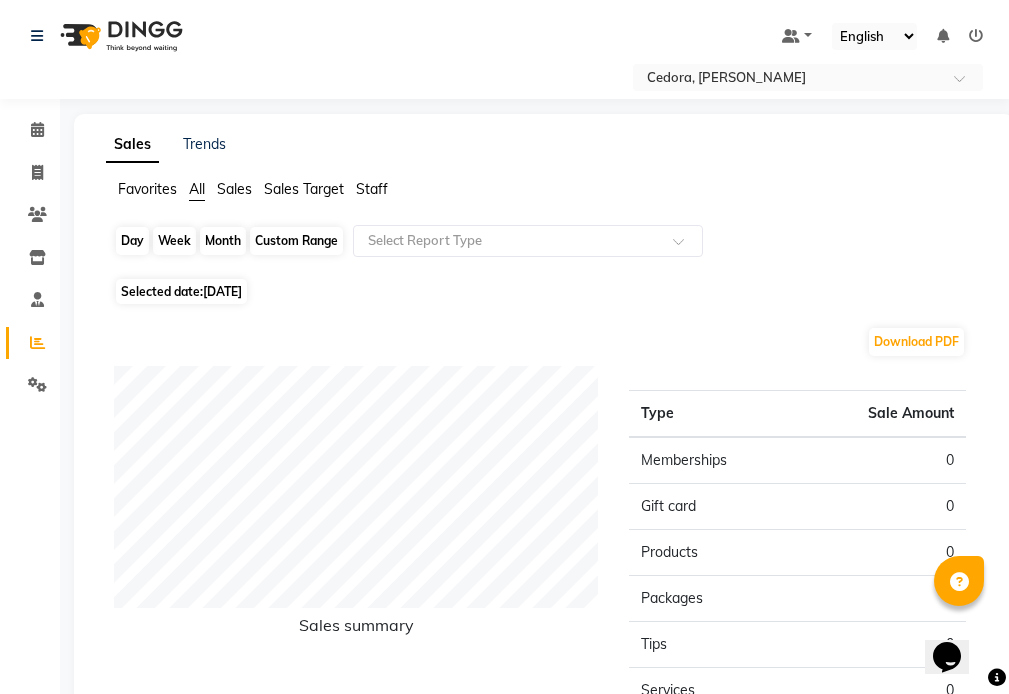 click on "Day" 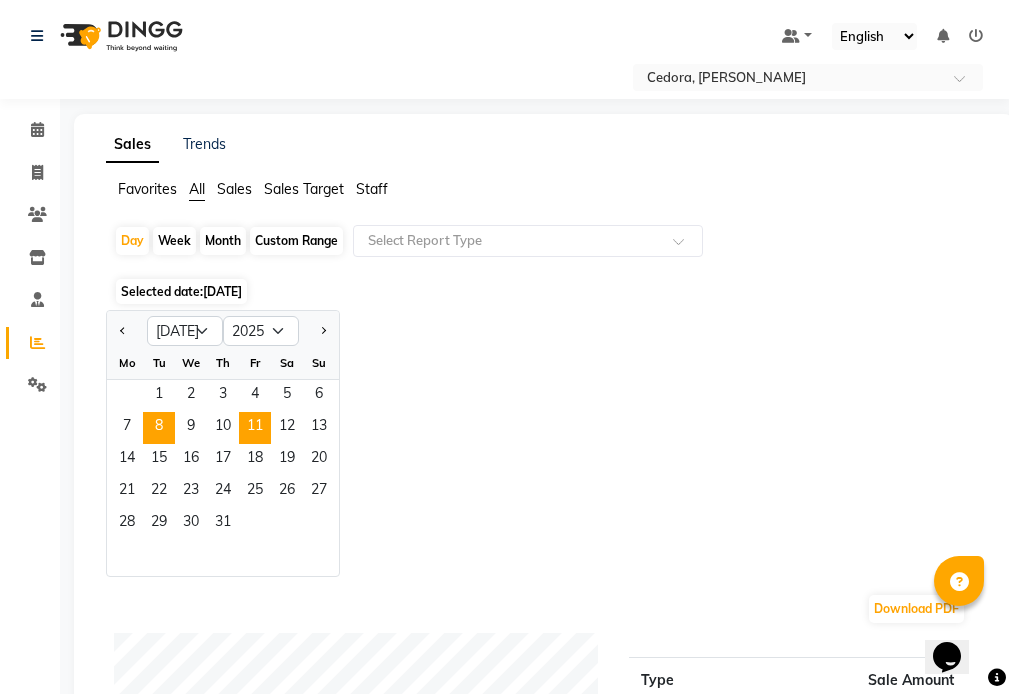 click on "8" 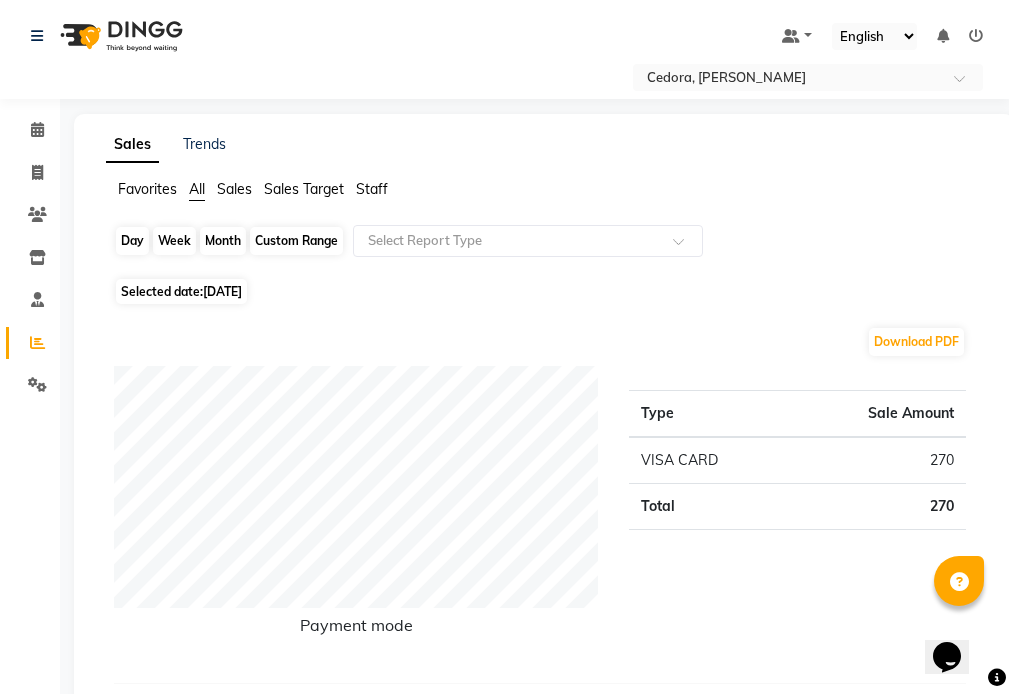 click on "Day" 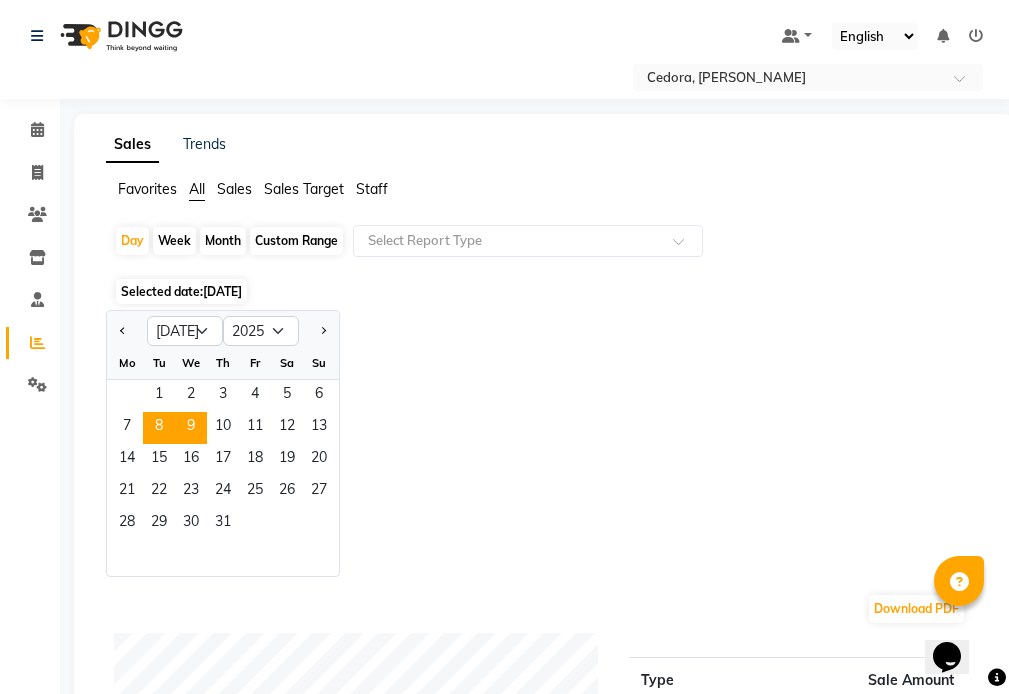 click on "9" 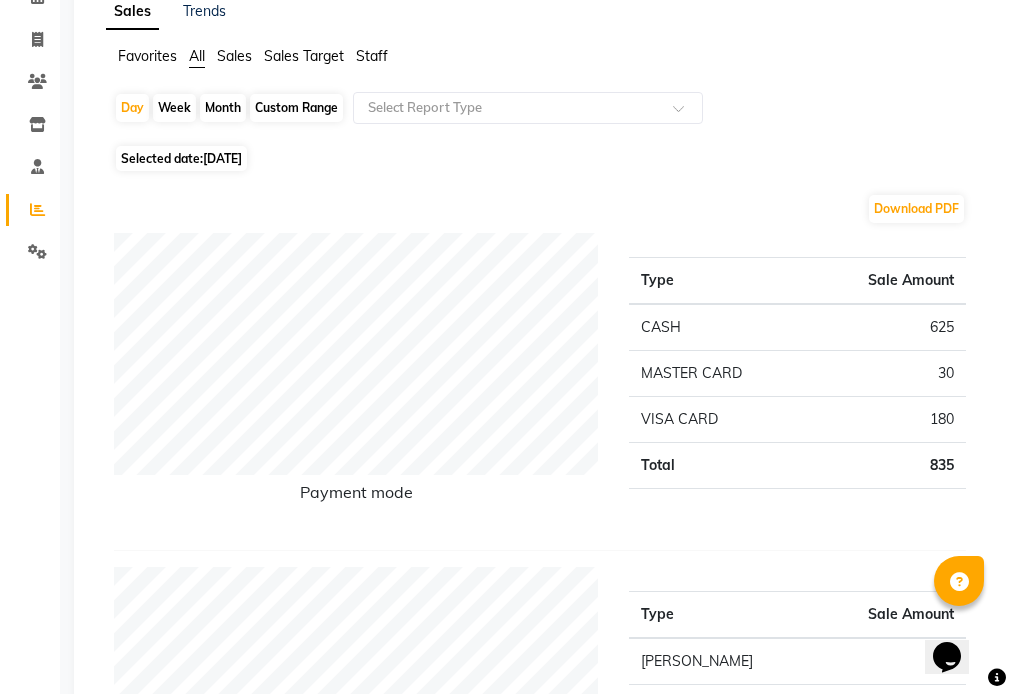 scroll, scrollTop: 139, scrollLeft: 0, axis: vertical 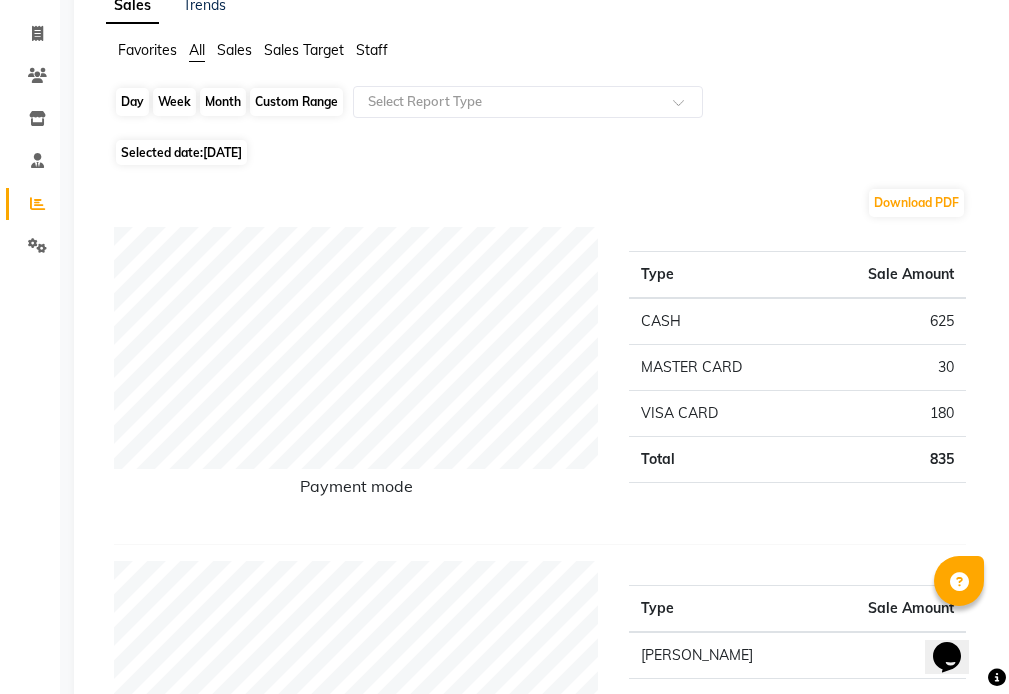 click on "Day" 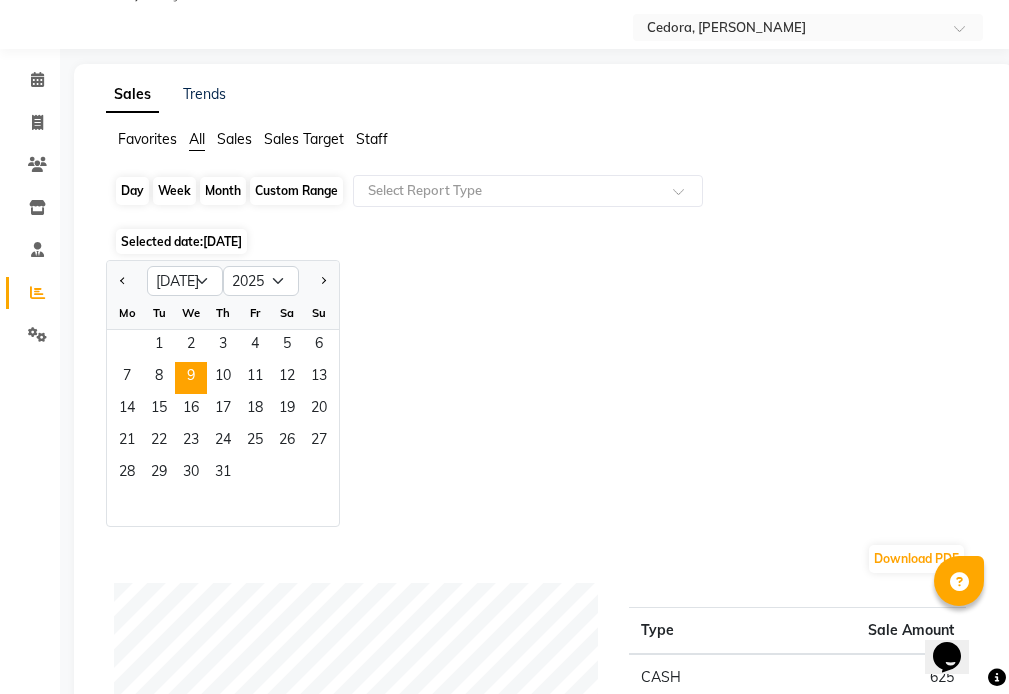scroll, scrollTop: 48, scrollLeft: 0, axis: vertical 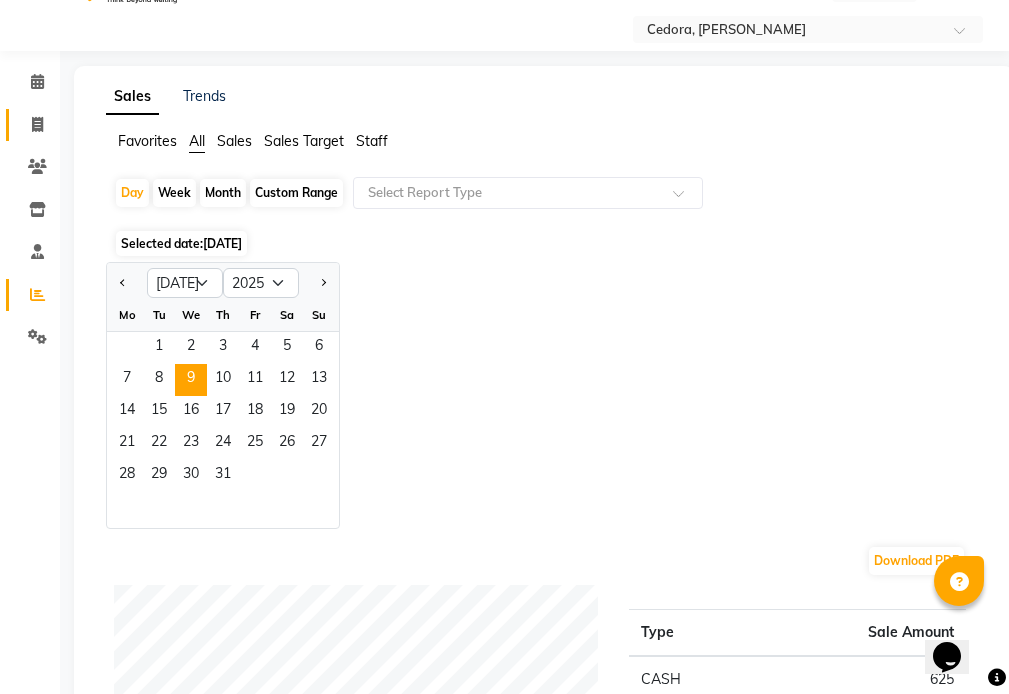 click 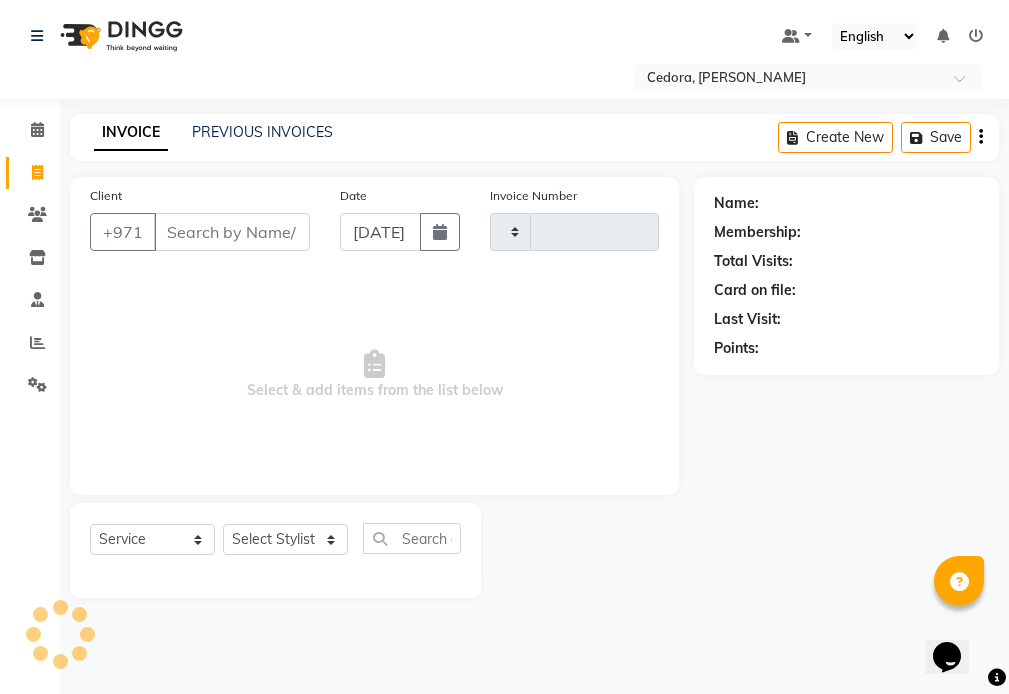 type on "0492" 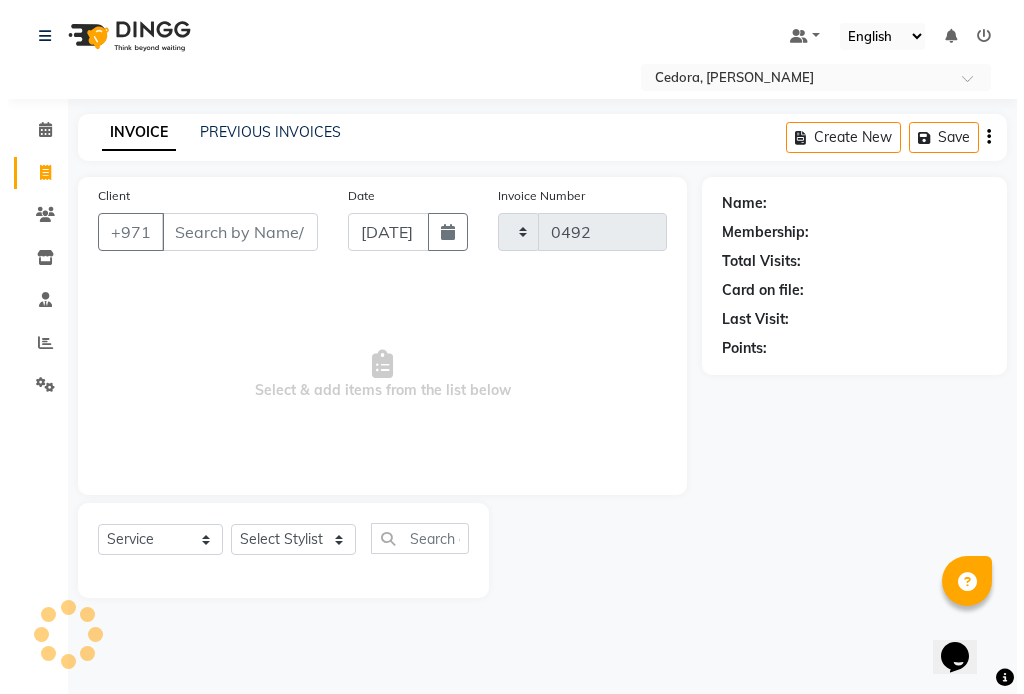 scroll, scrollTop: 0, scrollLeft: 0, axis: both 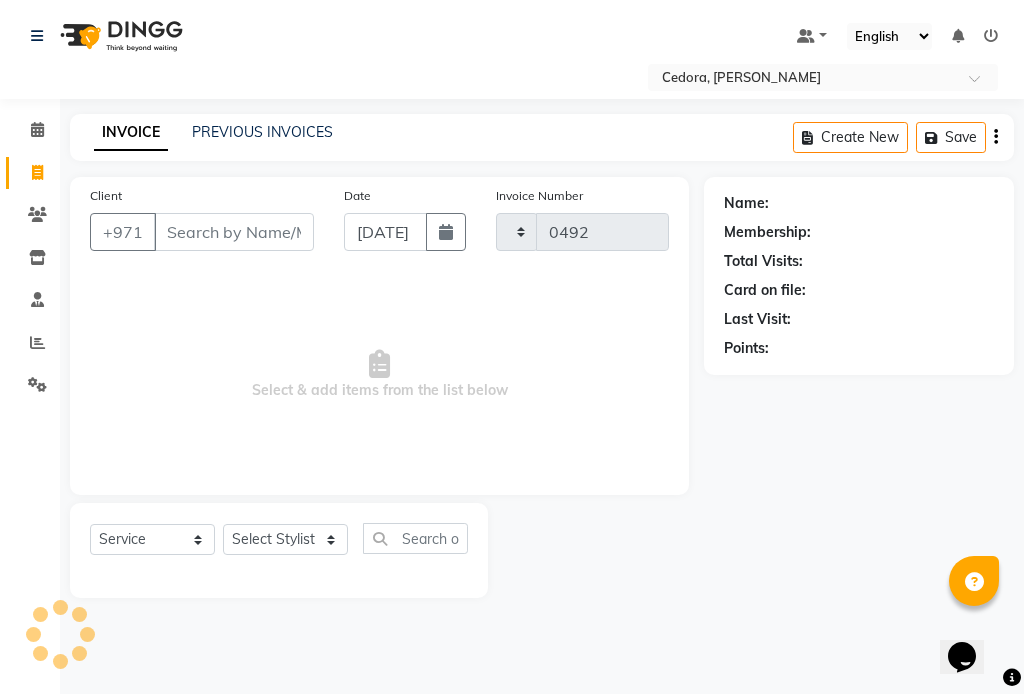 select on "5144" 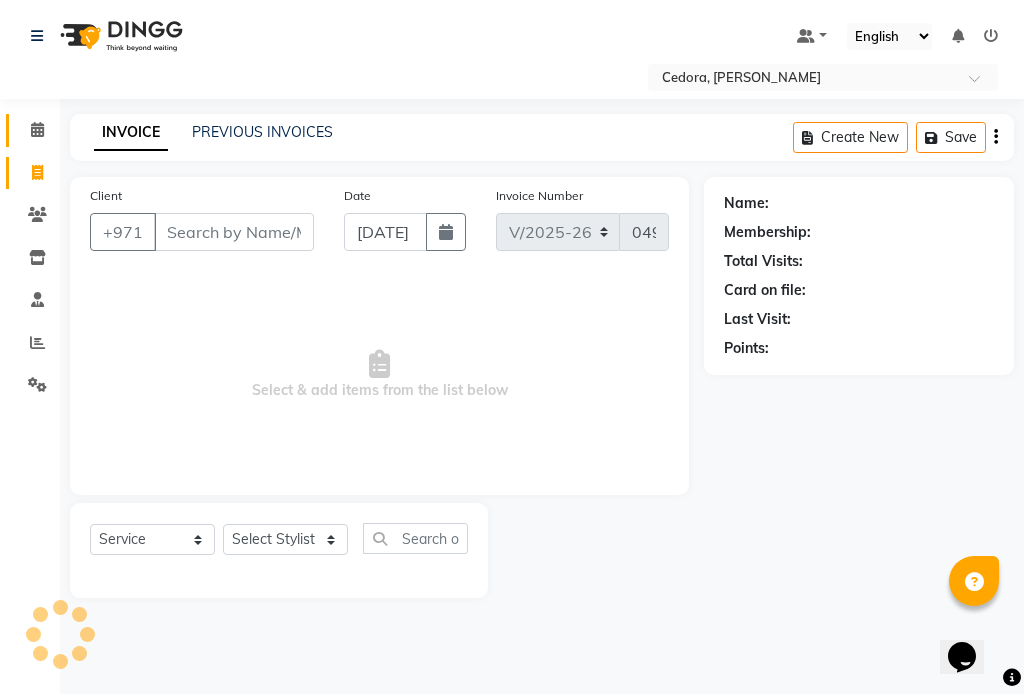 click 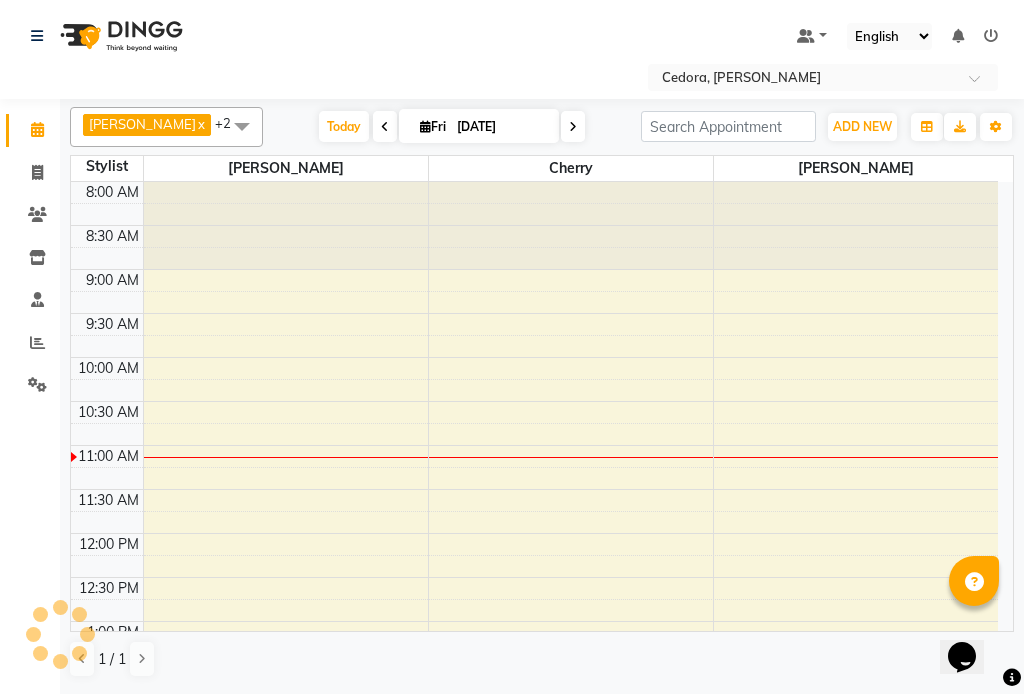 scroll, scrollTop: 265, scrollLeft: 0, axis: vertical 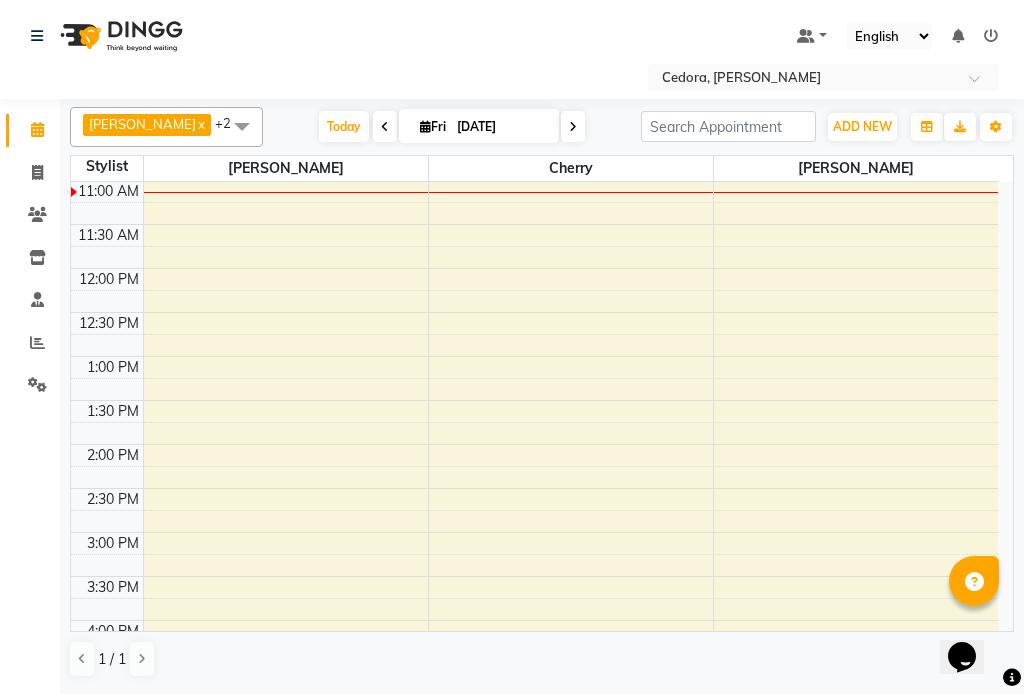 click at bounding box center [385, 127] 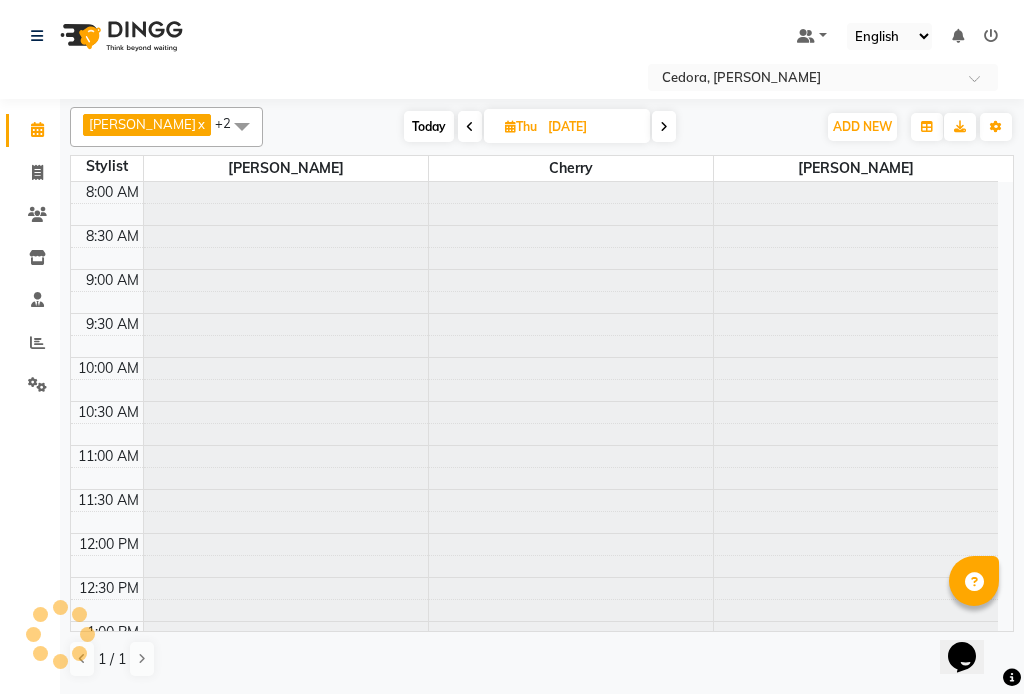 scroll, scrollTop: 265, scrollLeft: 0, axis: vertical 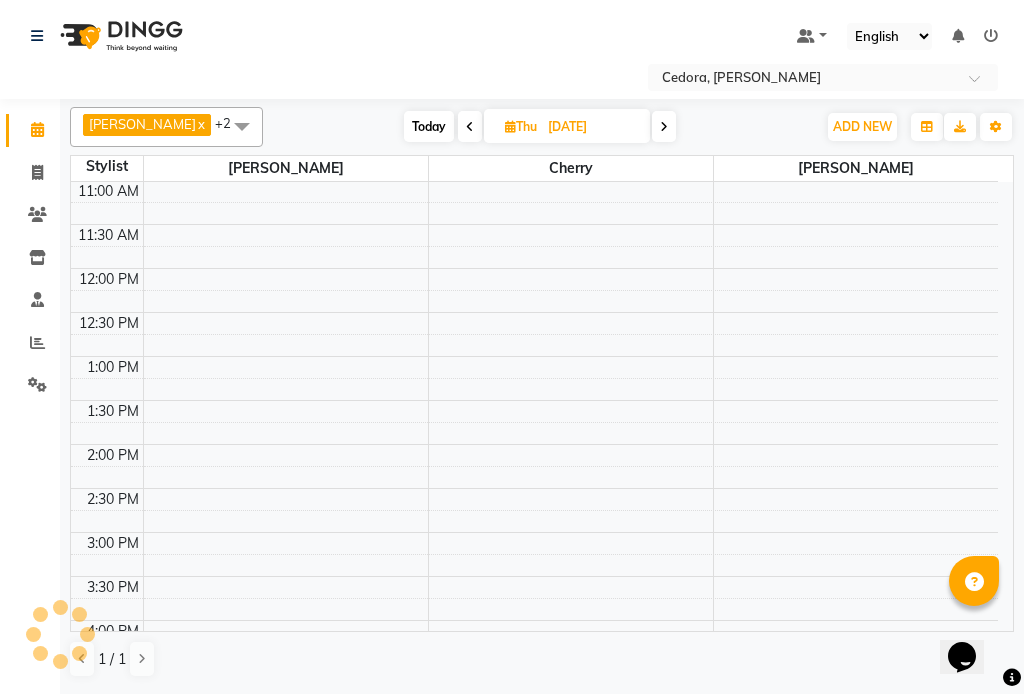 click at bounding box center [470, 127] 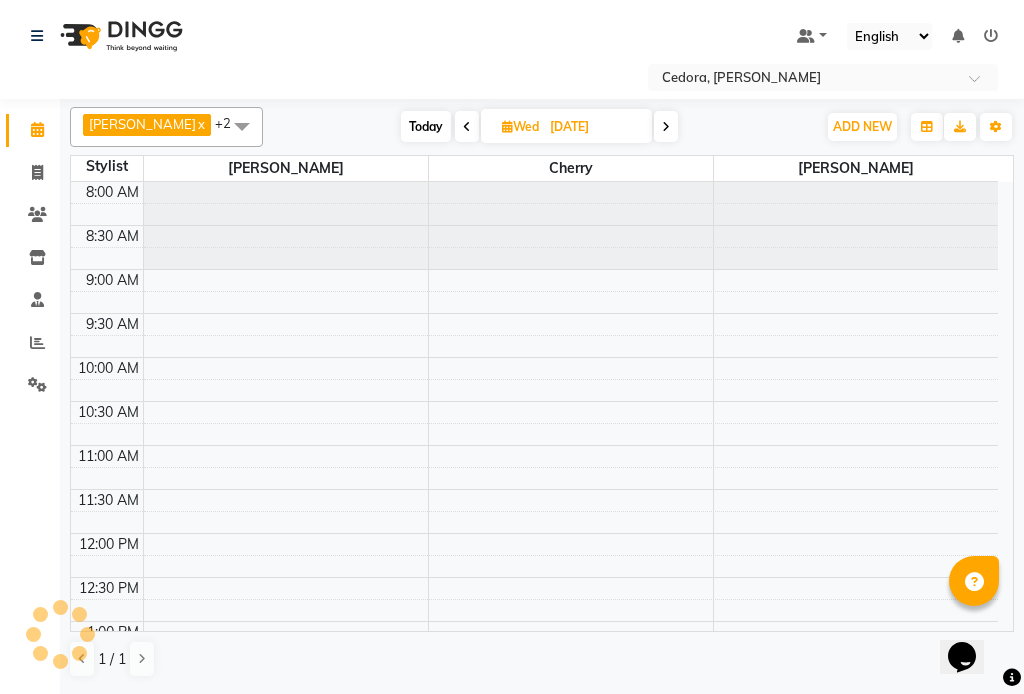 scroll, scrollTop: 265, scrollLeft: 0, axis: vertical 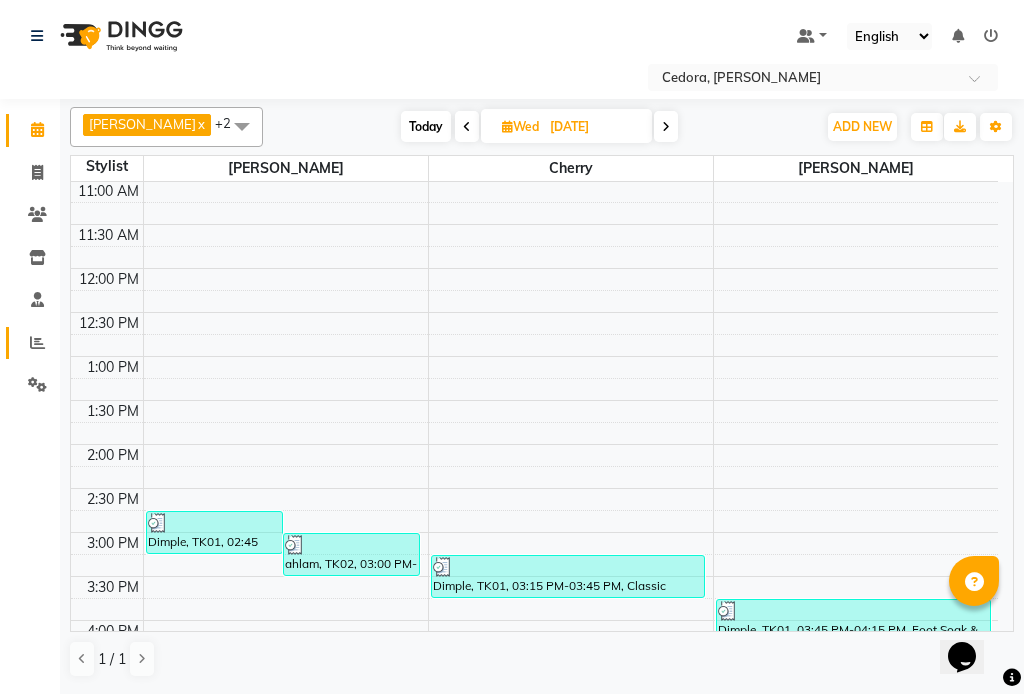 click 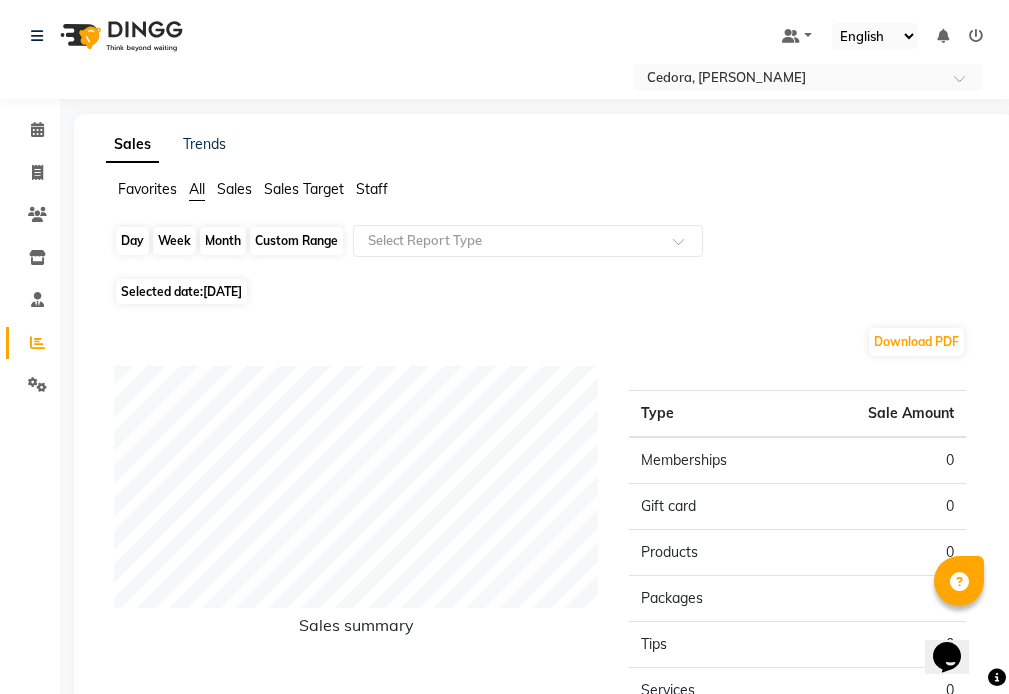 click on "Day" 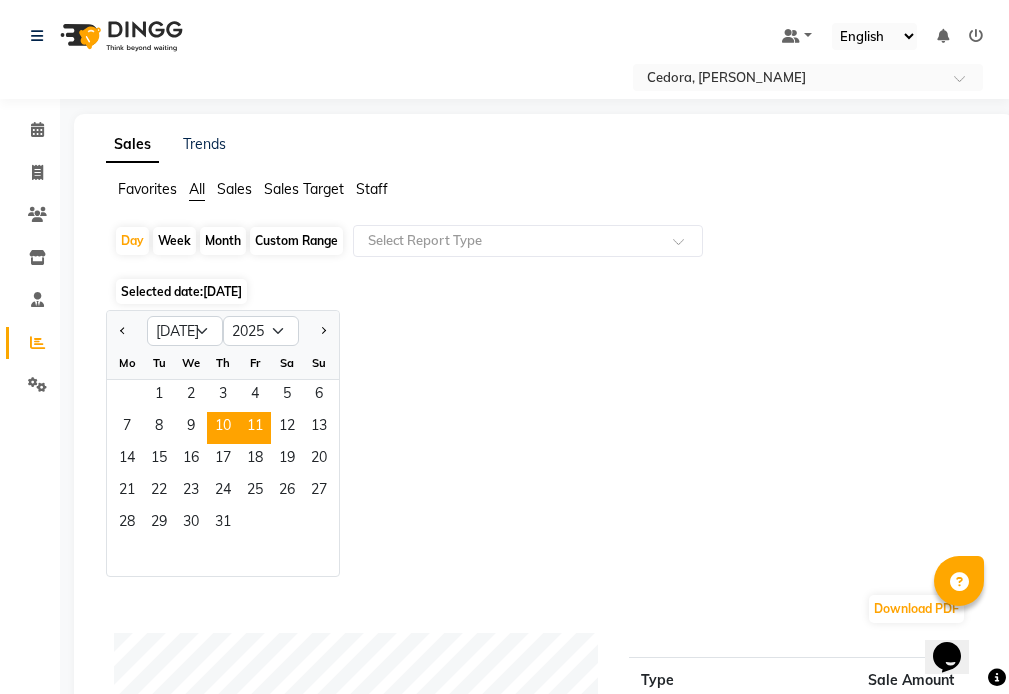 click on "10" 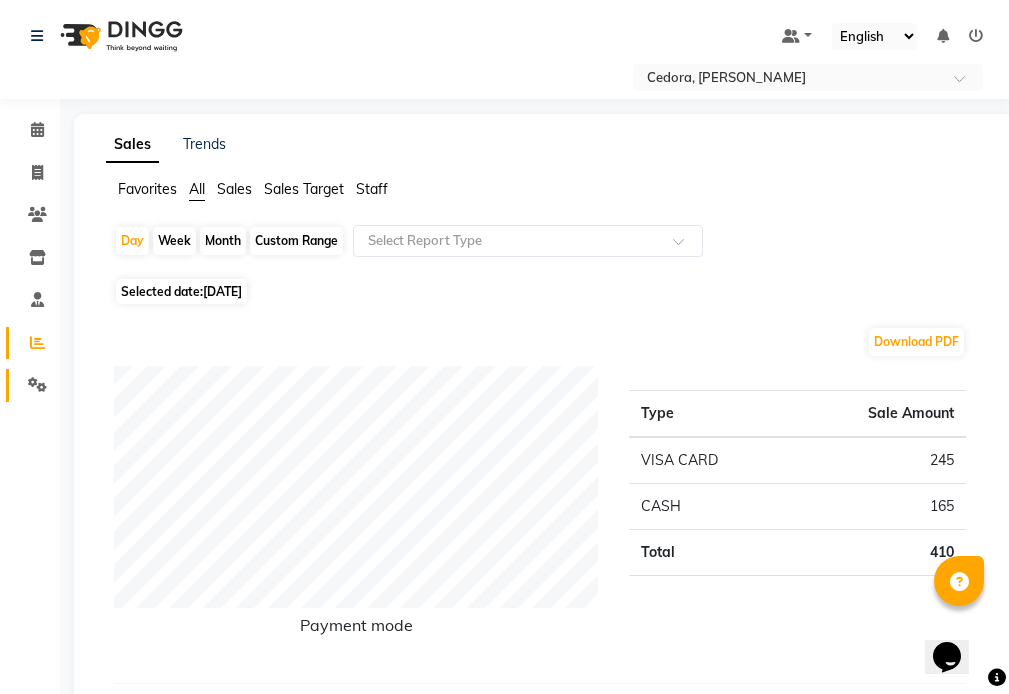 click 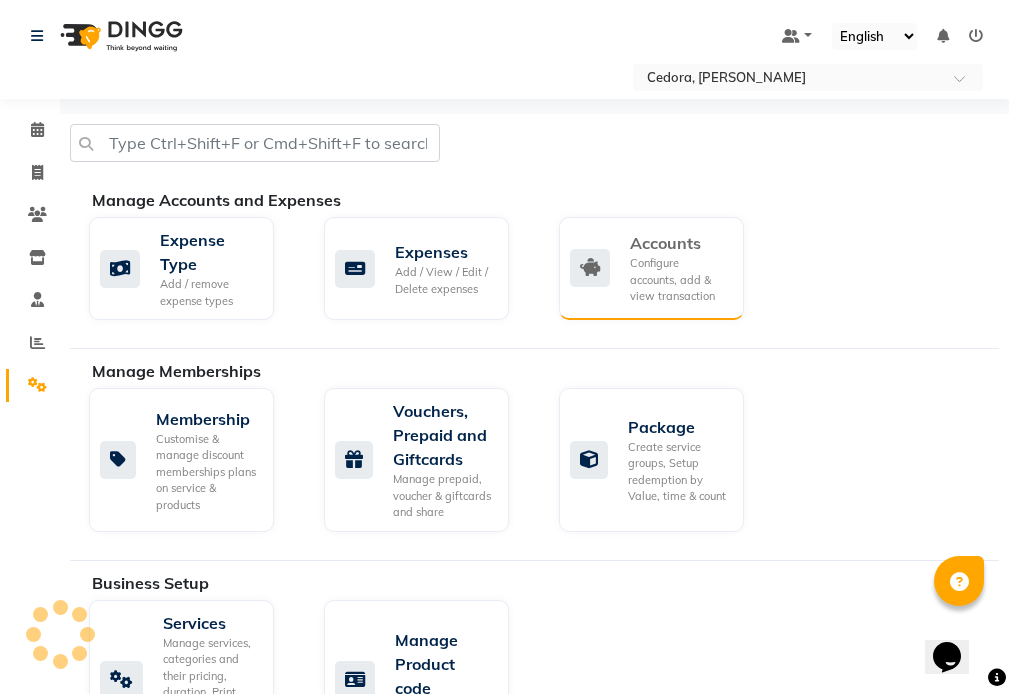 click on "Configure accounts, add & view transaction" 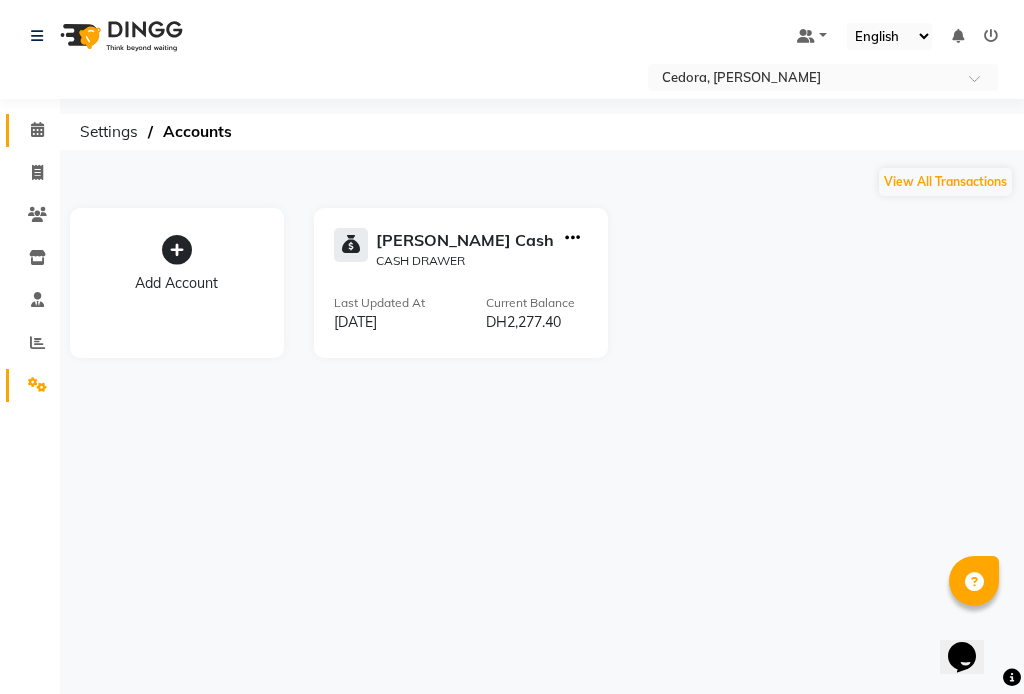 click 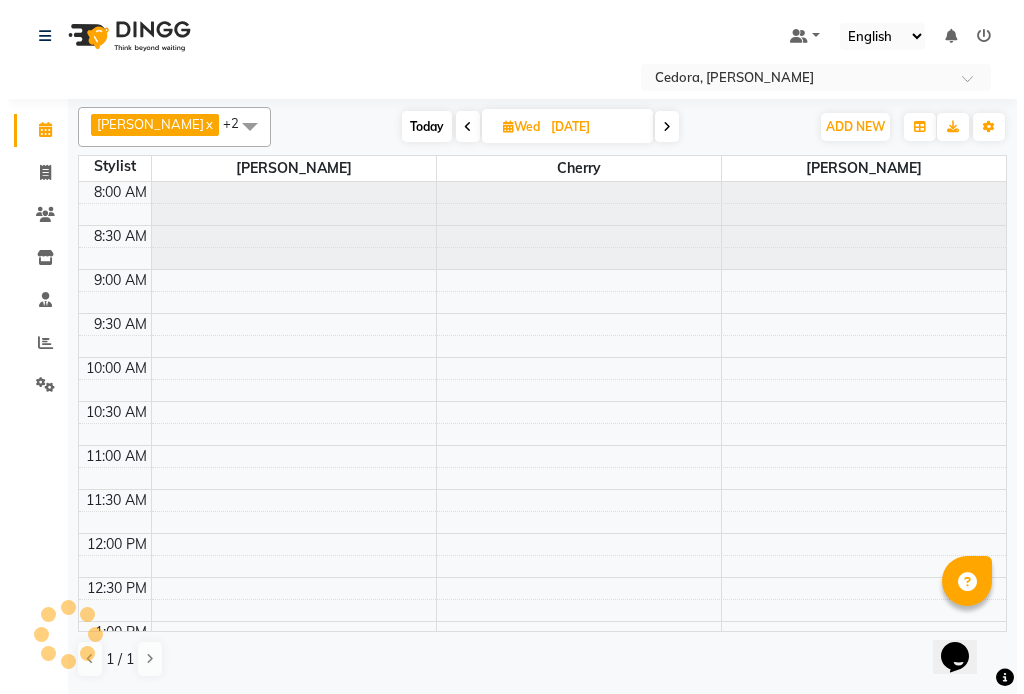 scroll, scrollTop: 0, scrollLeft: 0, axis: both 